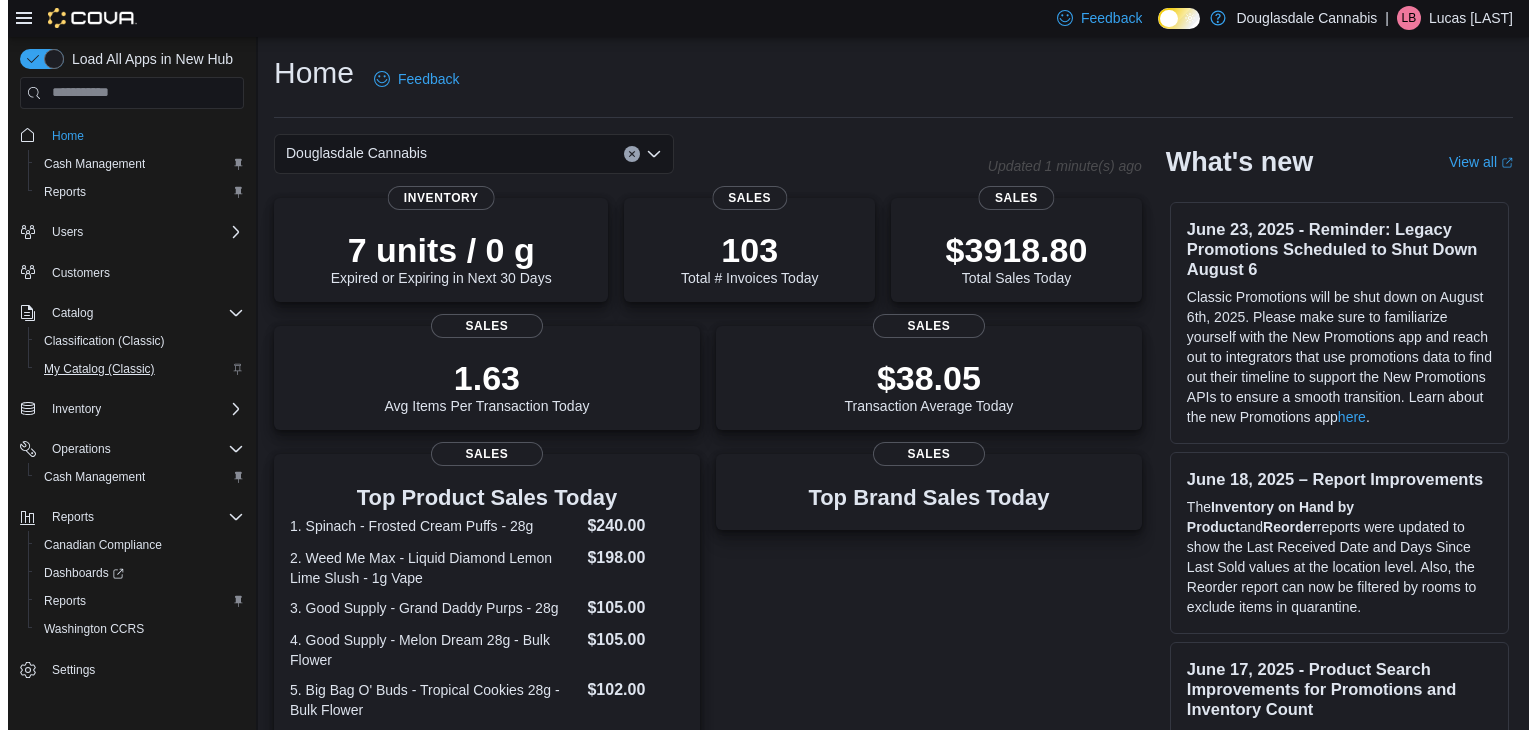 scroll, scrollTop: 0, scrollLeft: 0, axis: both 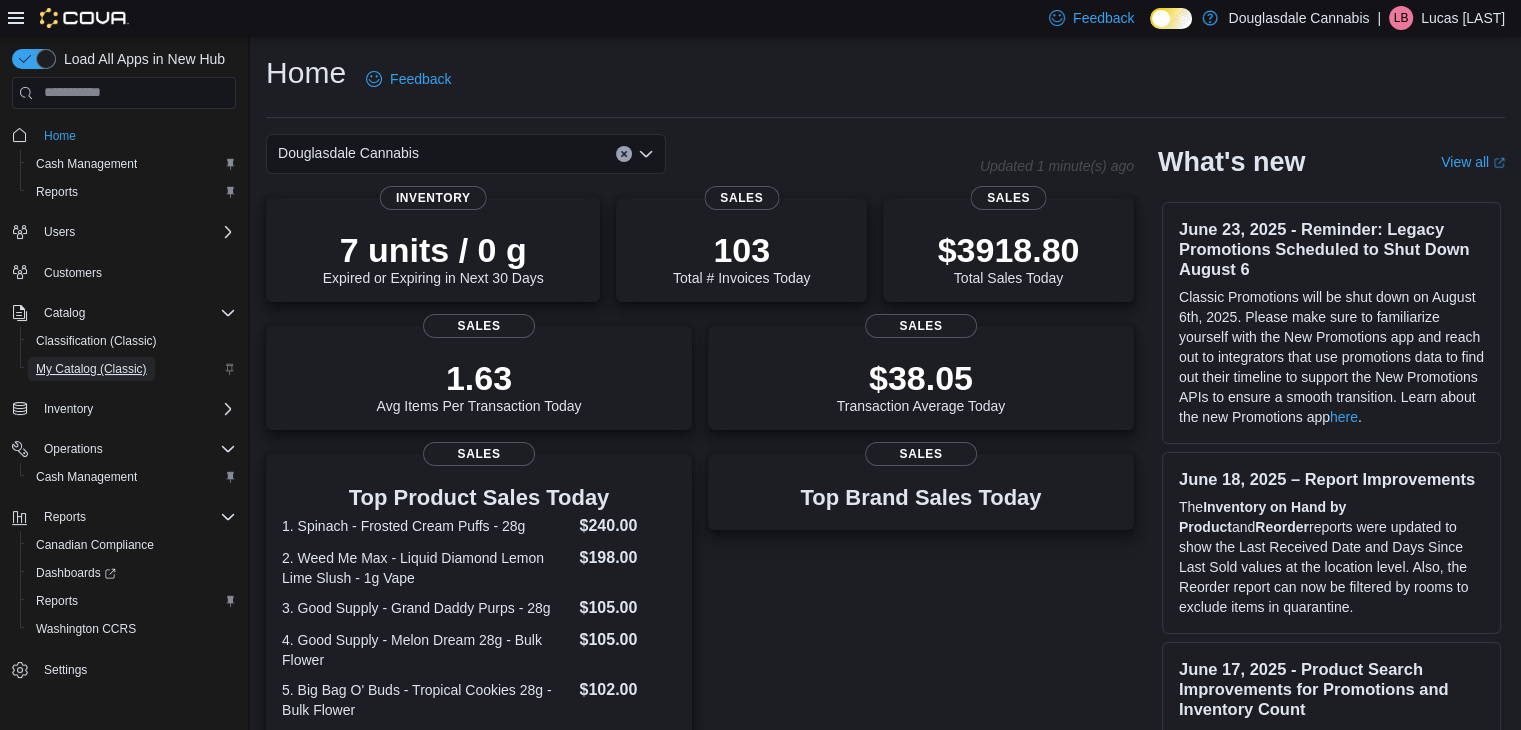 click on "My Catalog (Classic)" at bounding box center (91, 369) 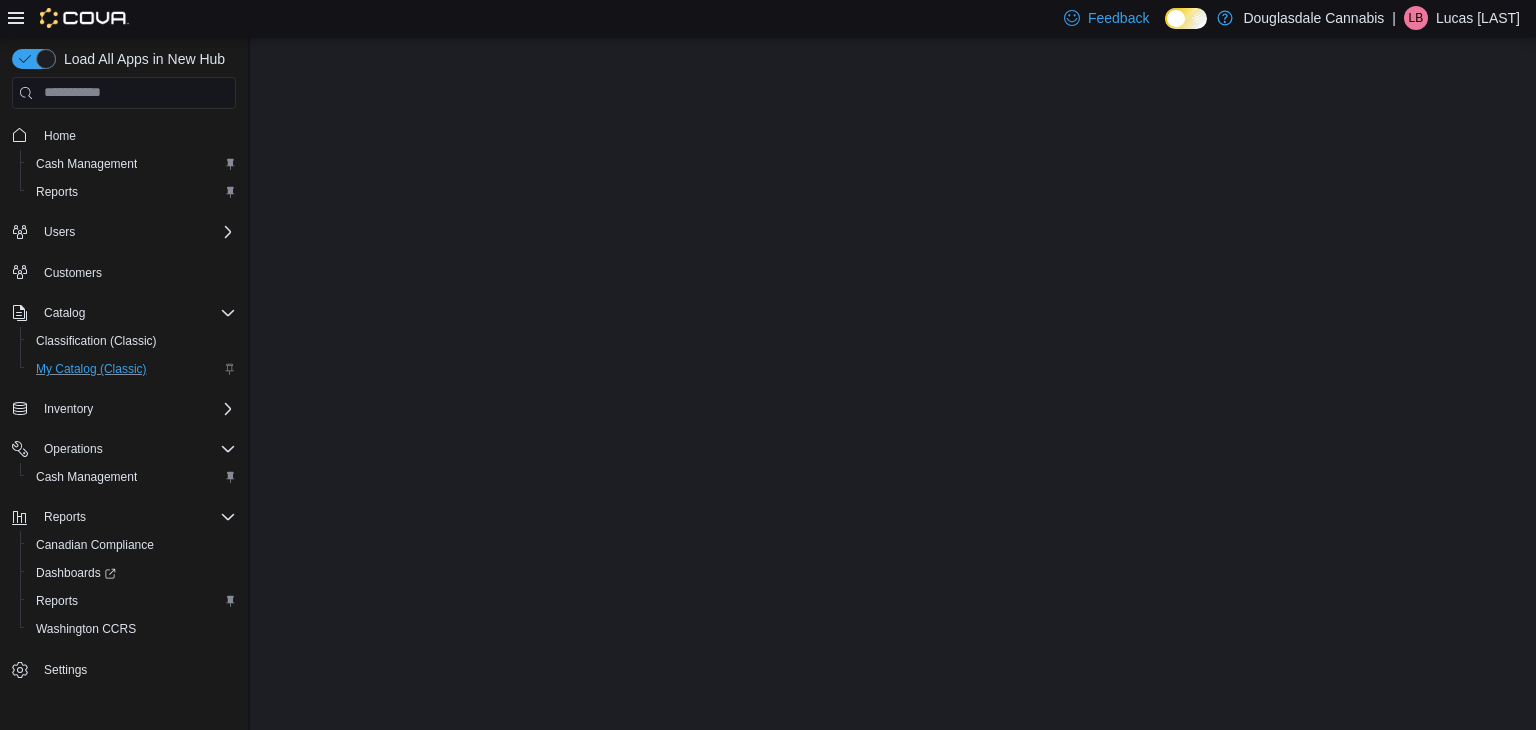 scroll, scrollTop: 0, scrollLeft: 0, axis: both 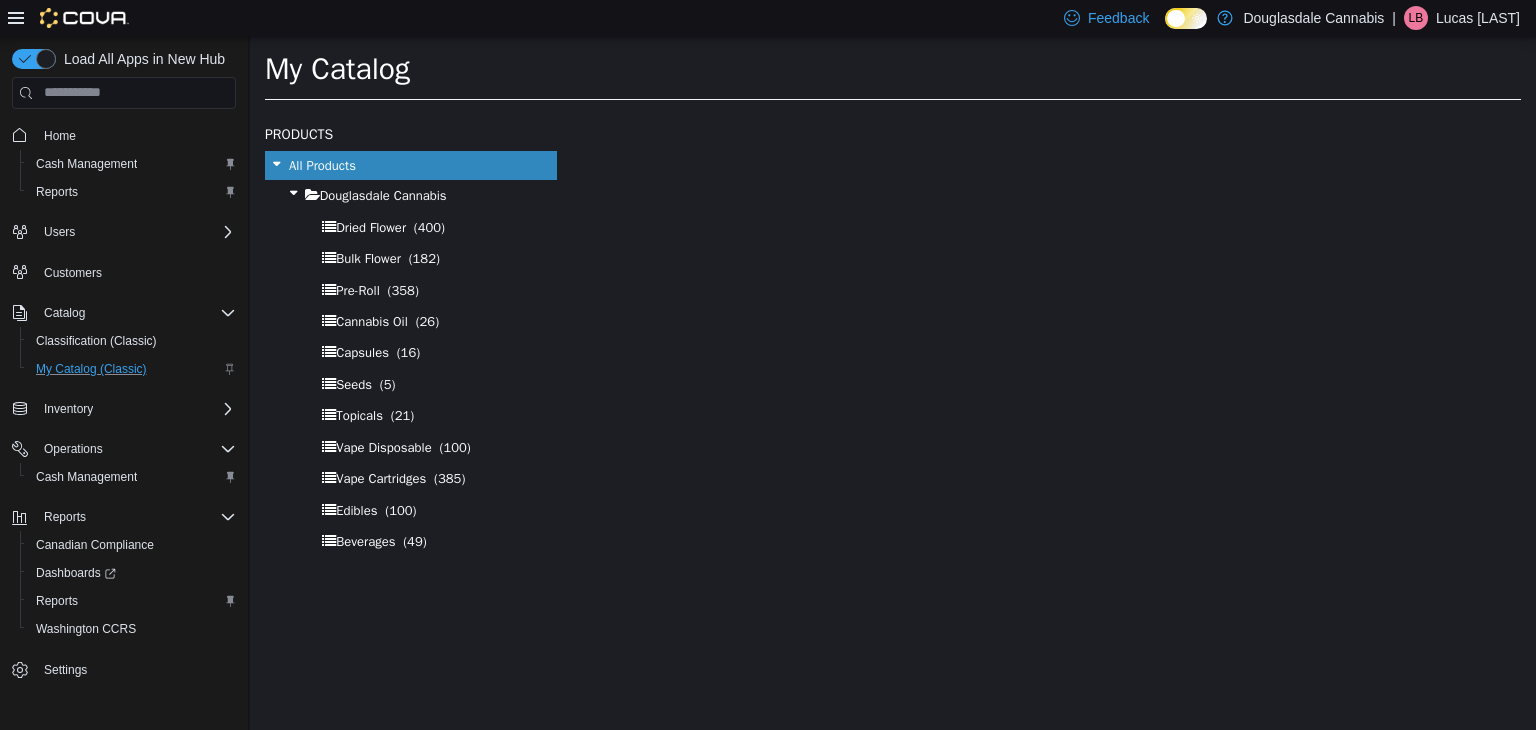 select on "**********" 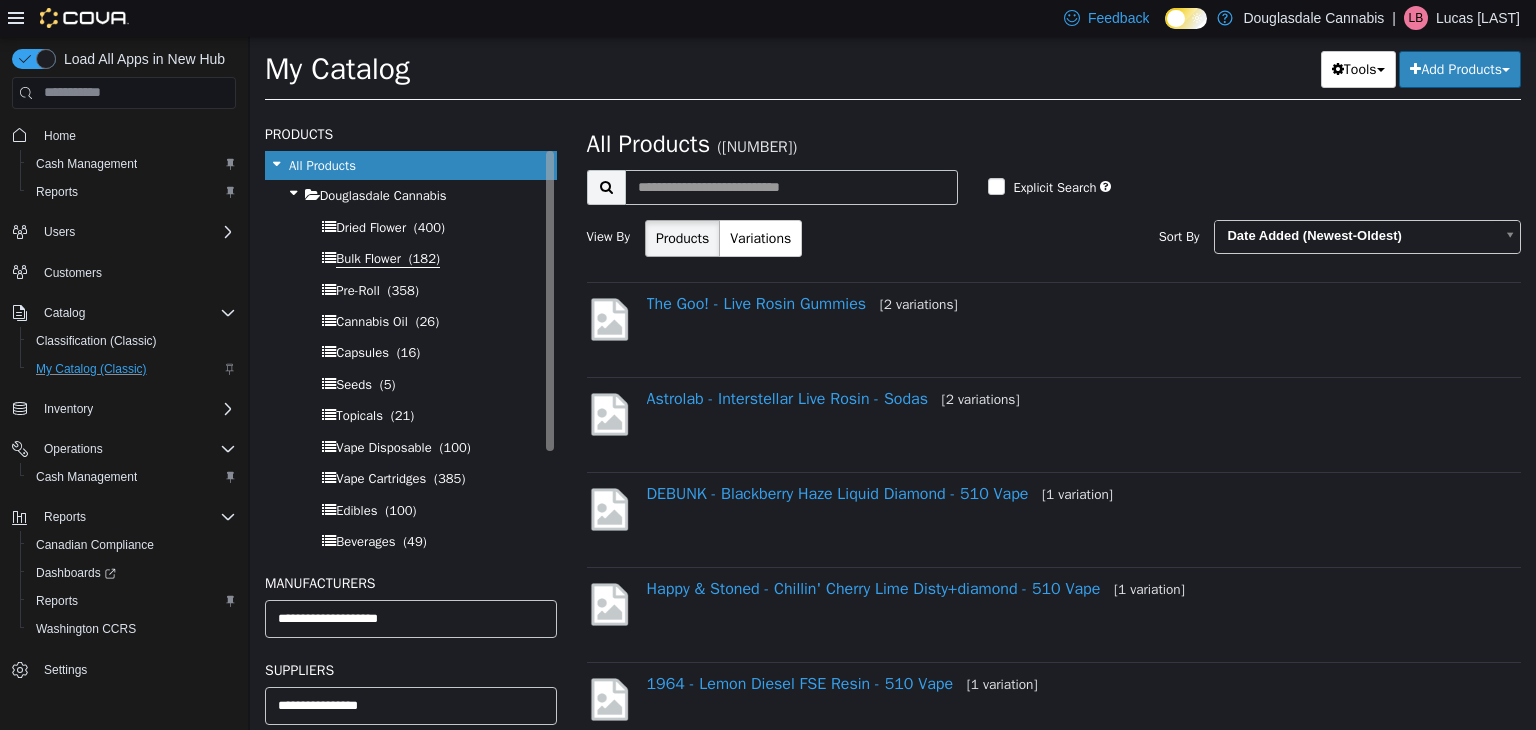 click on "Bulk Flower" at bounding box center (368, 258) 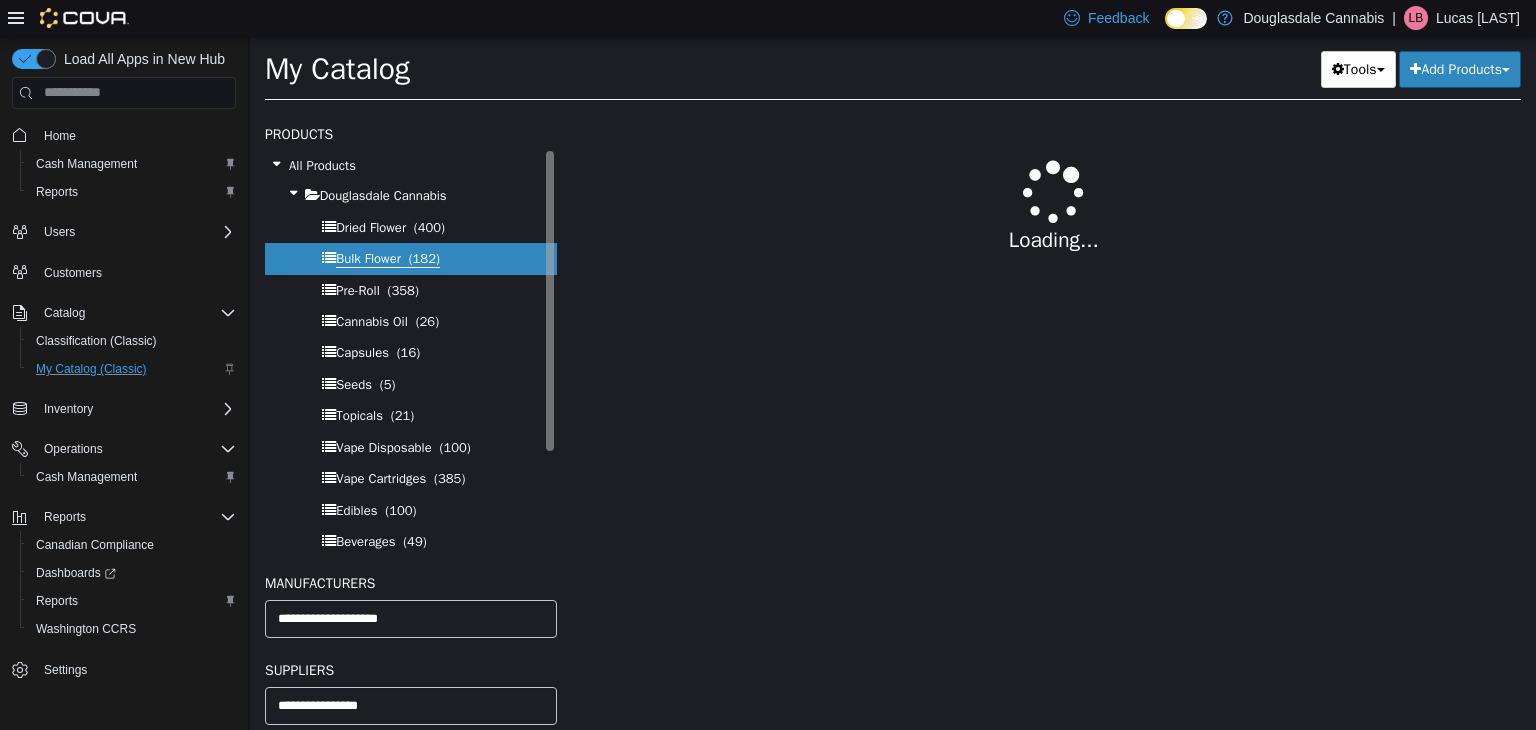 select on "**********" 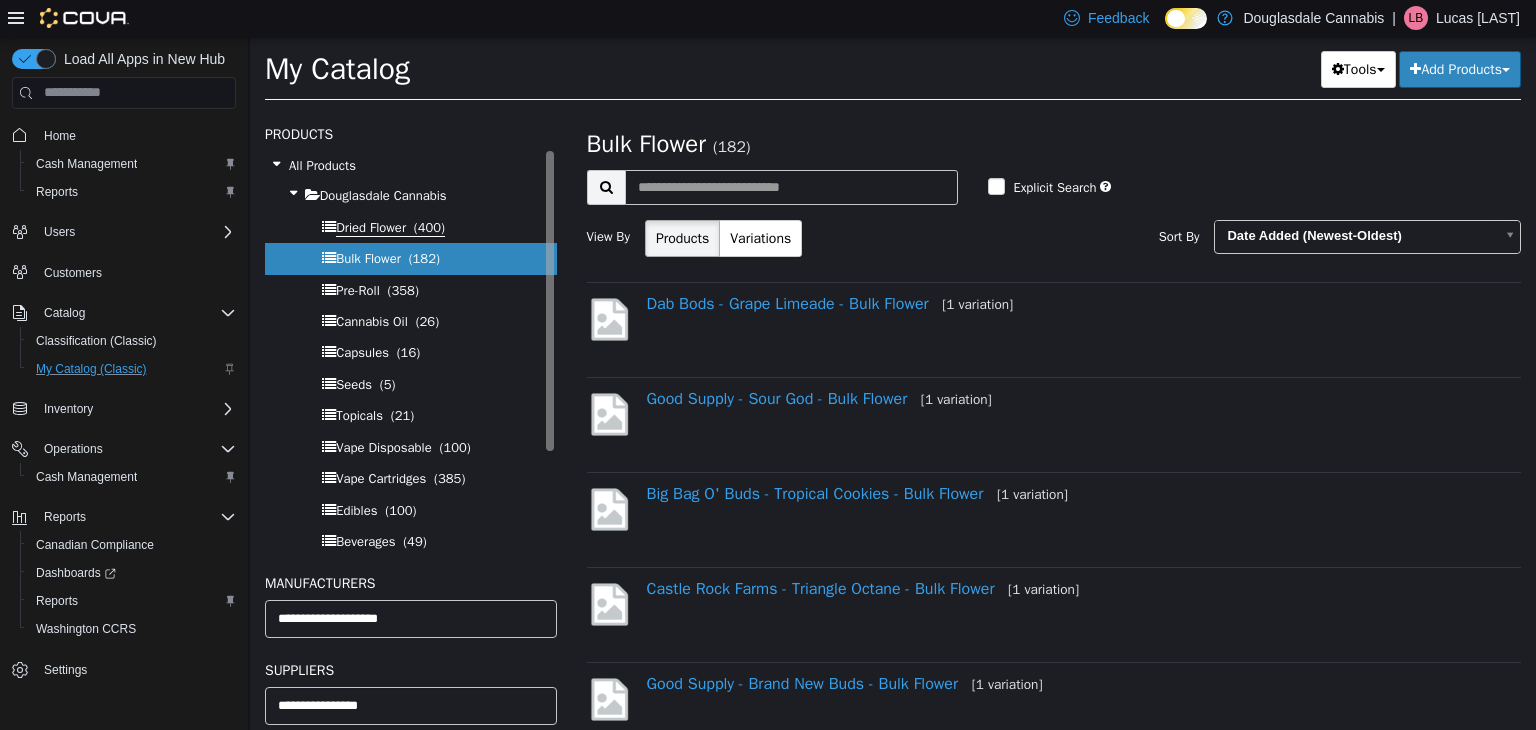 click on "Dried Flower" at bounding box center (371, 227) 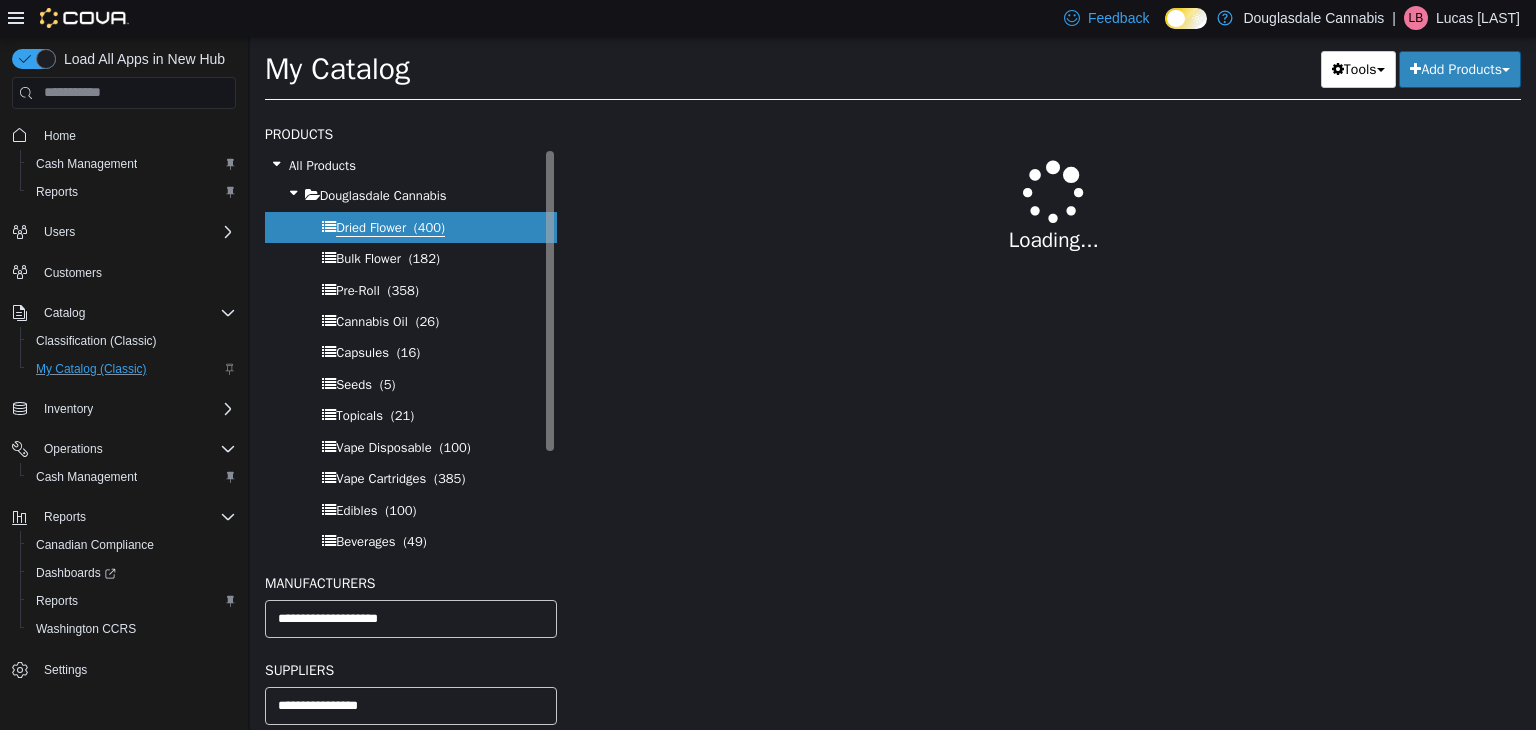 select on "**********" 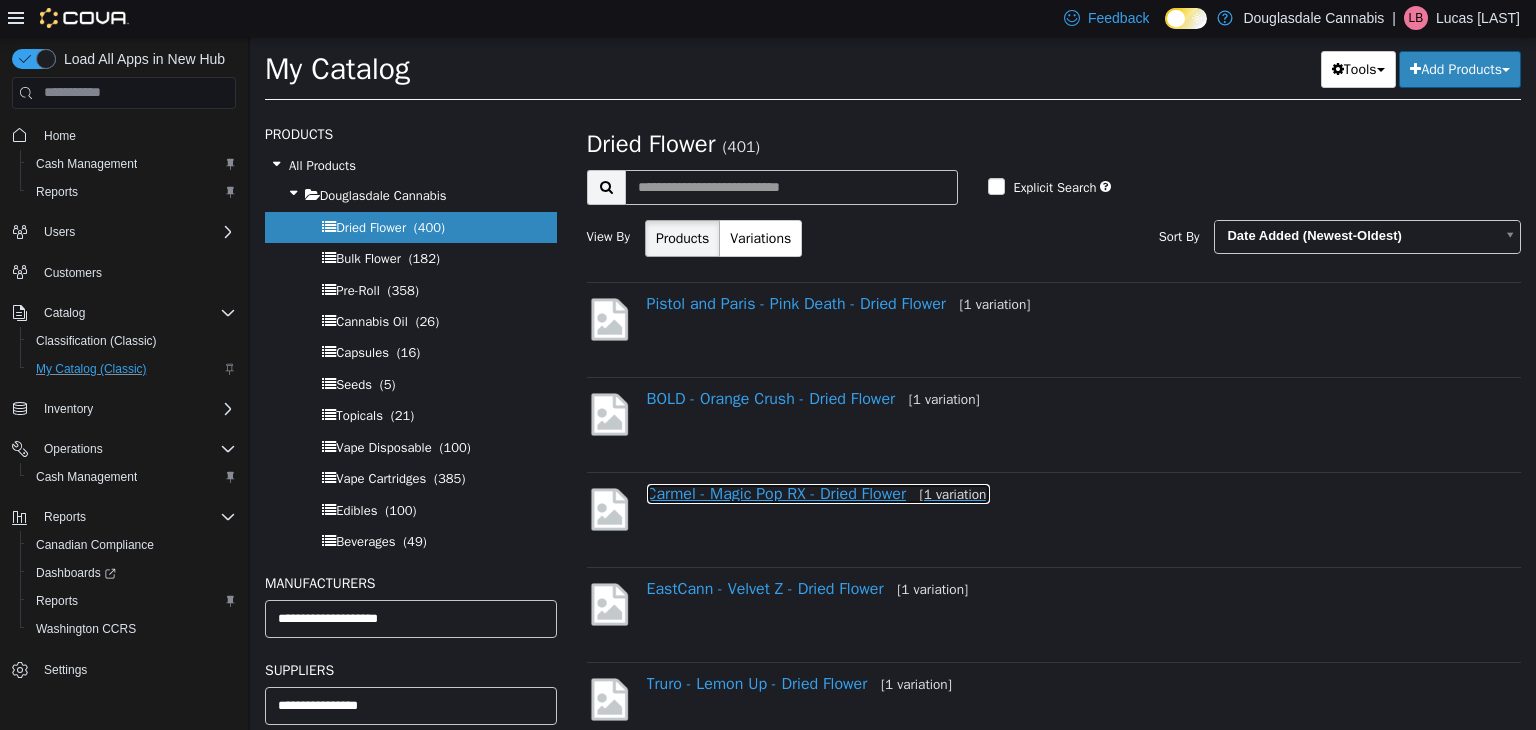 click on "Carmel - Magic Pop RX - Dried Flower
[1 variation]" at bounding box center (819, 493) 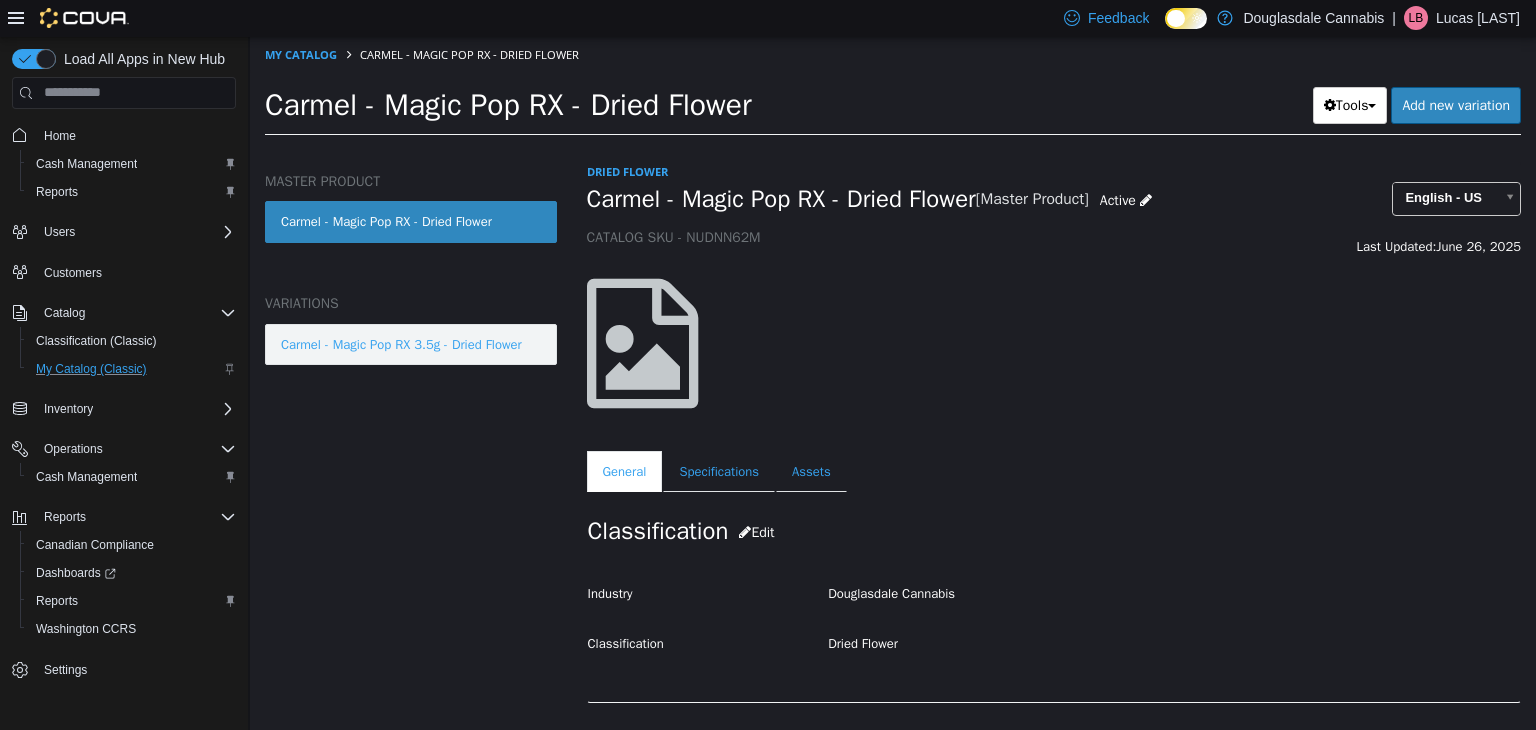 click on "Carmel - Magic Pop RX 3.5g - Dried Flower" at bounding box center (401, 344) 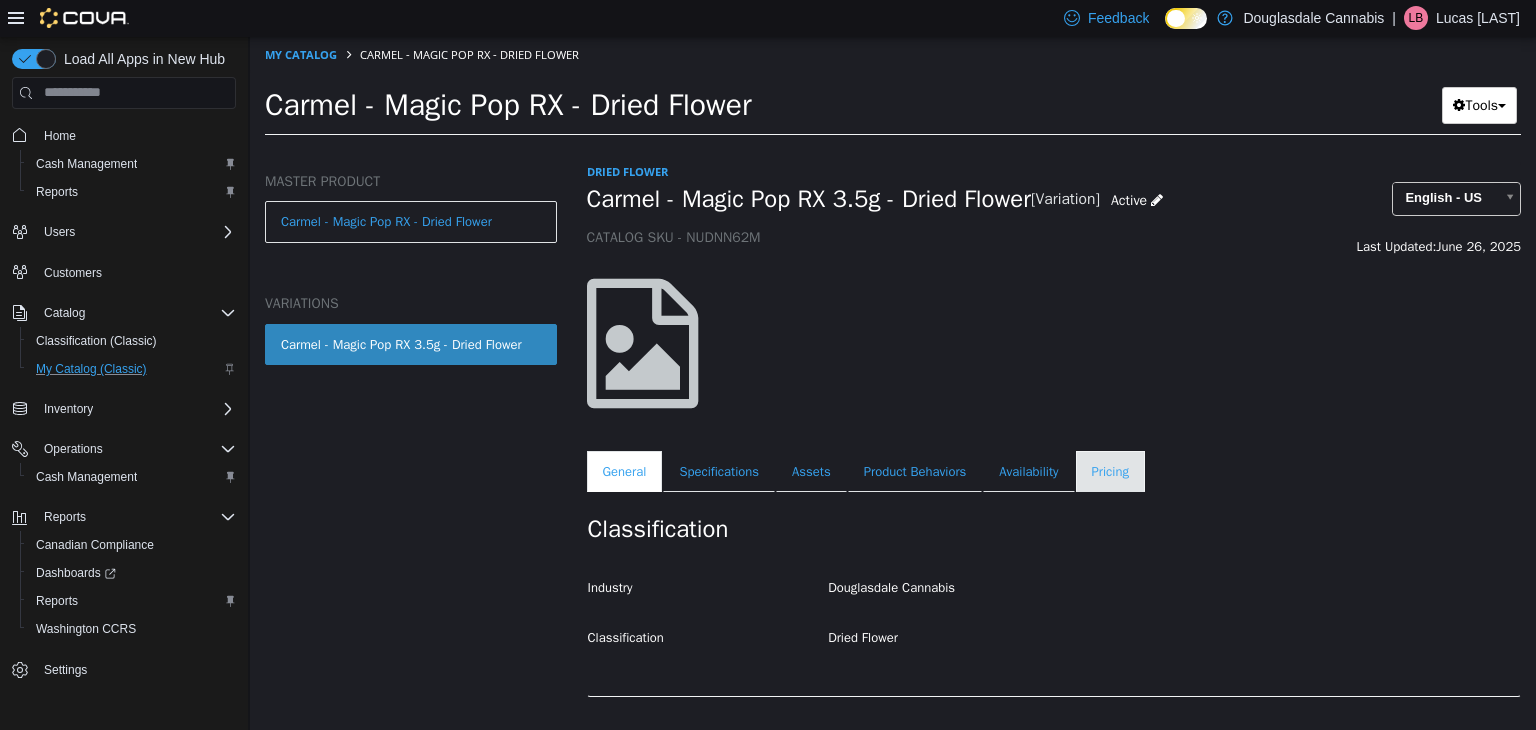 click on "Pricing" at bounding box center [1110, 471] 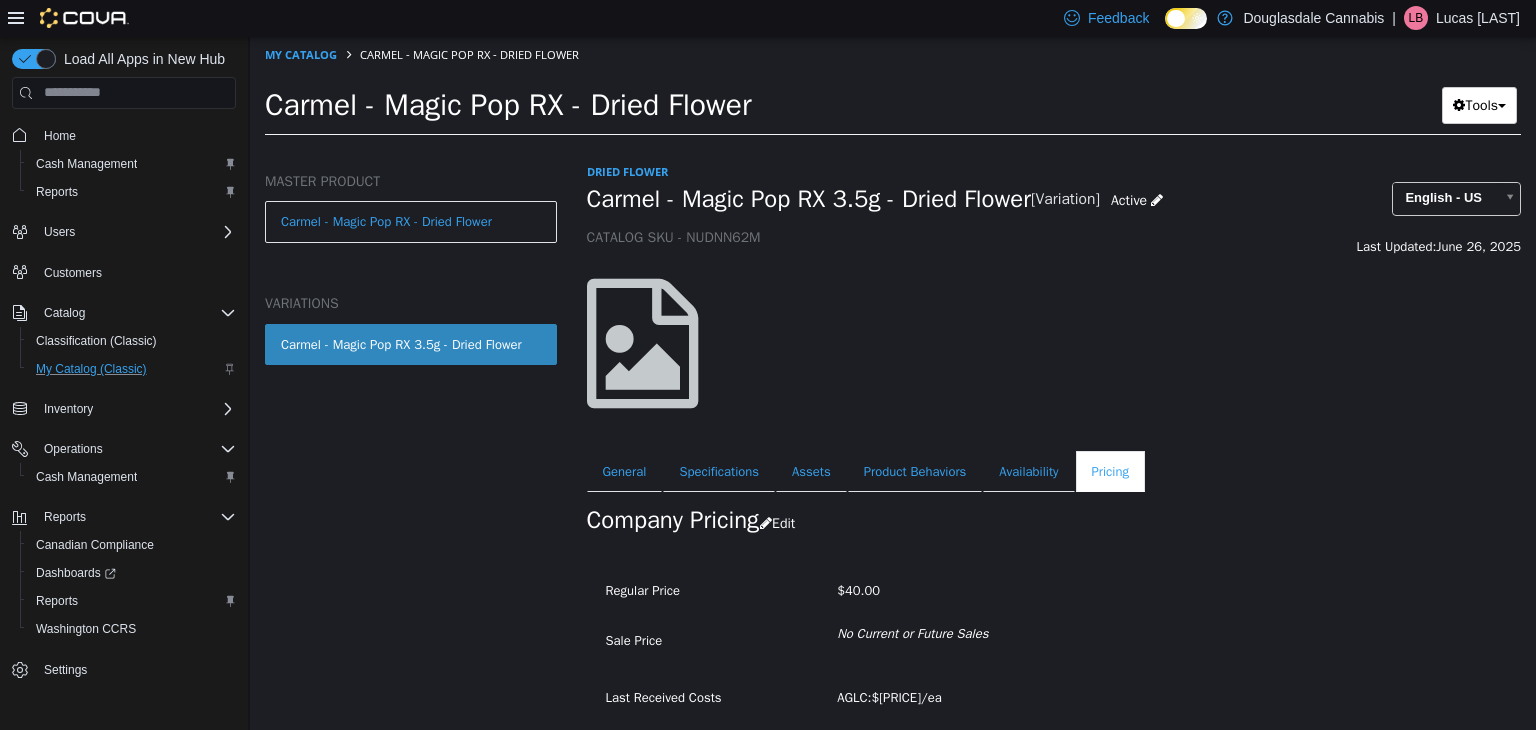 scroll, scrollTop: 73, scrollLeft: 0, axis: vertical 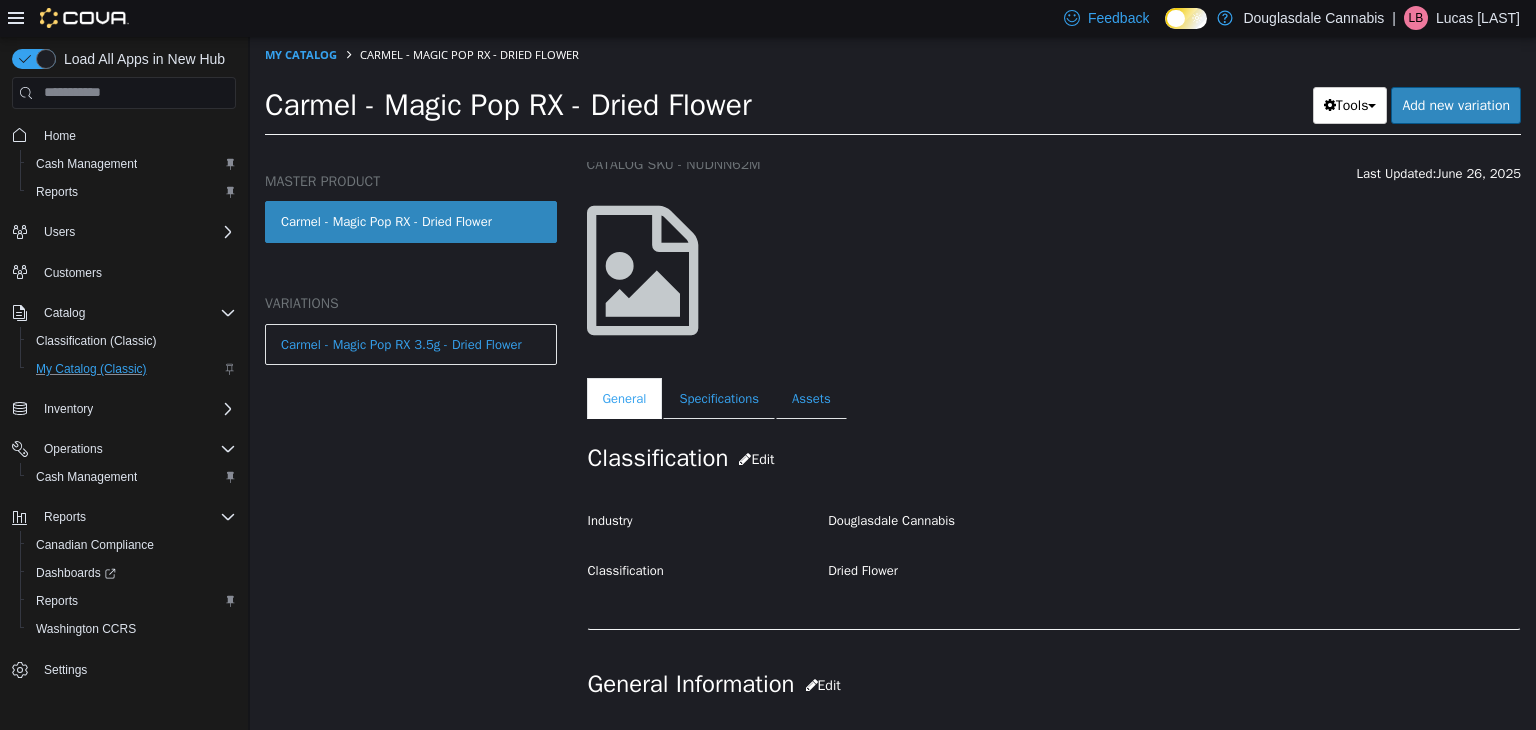 select on "**********" 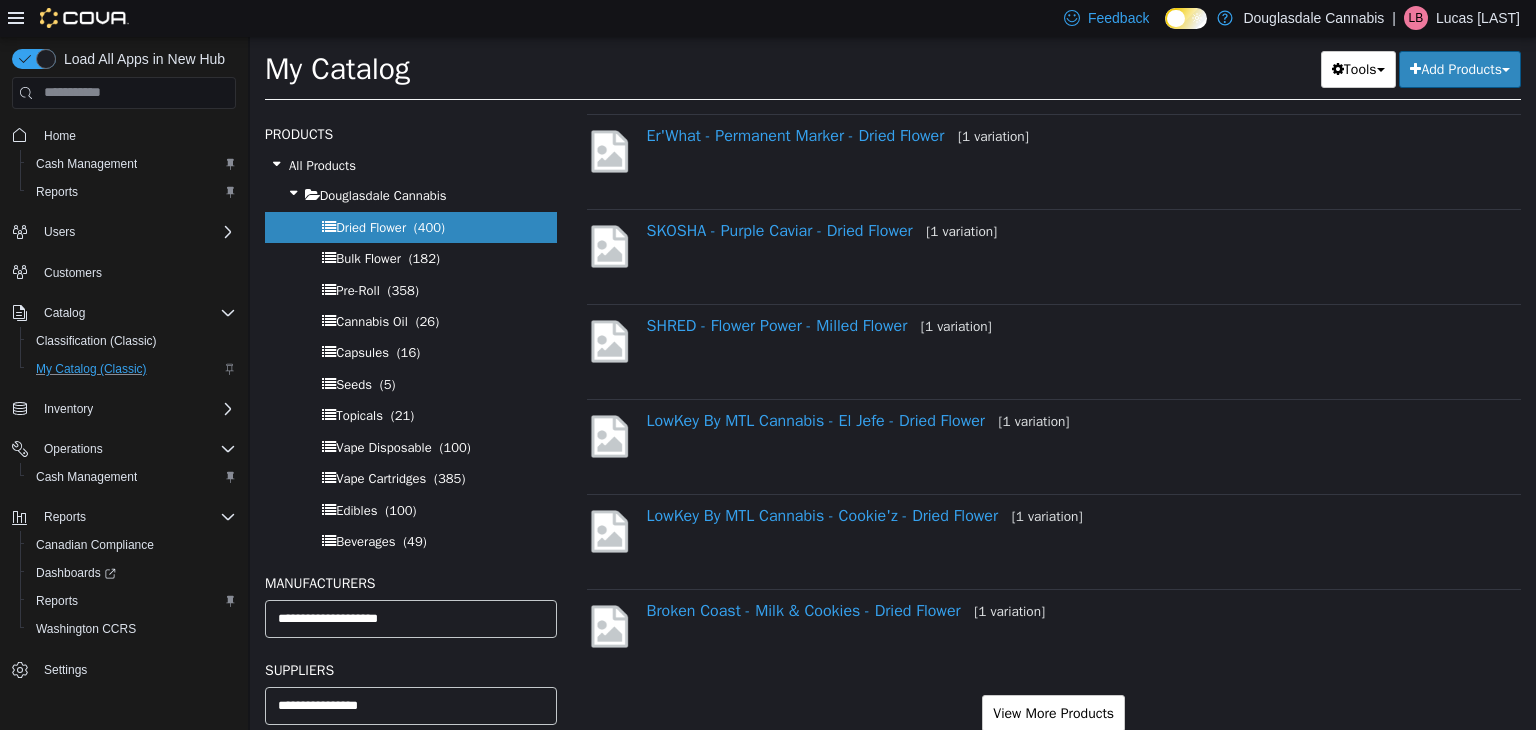 scroll, scrollTop: 1513, scrollLeft: 0, axis: vertical 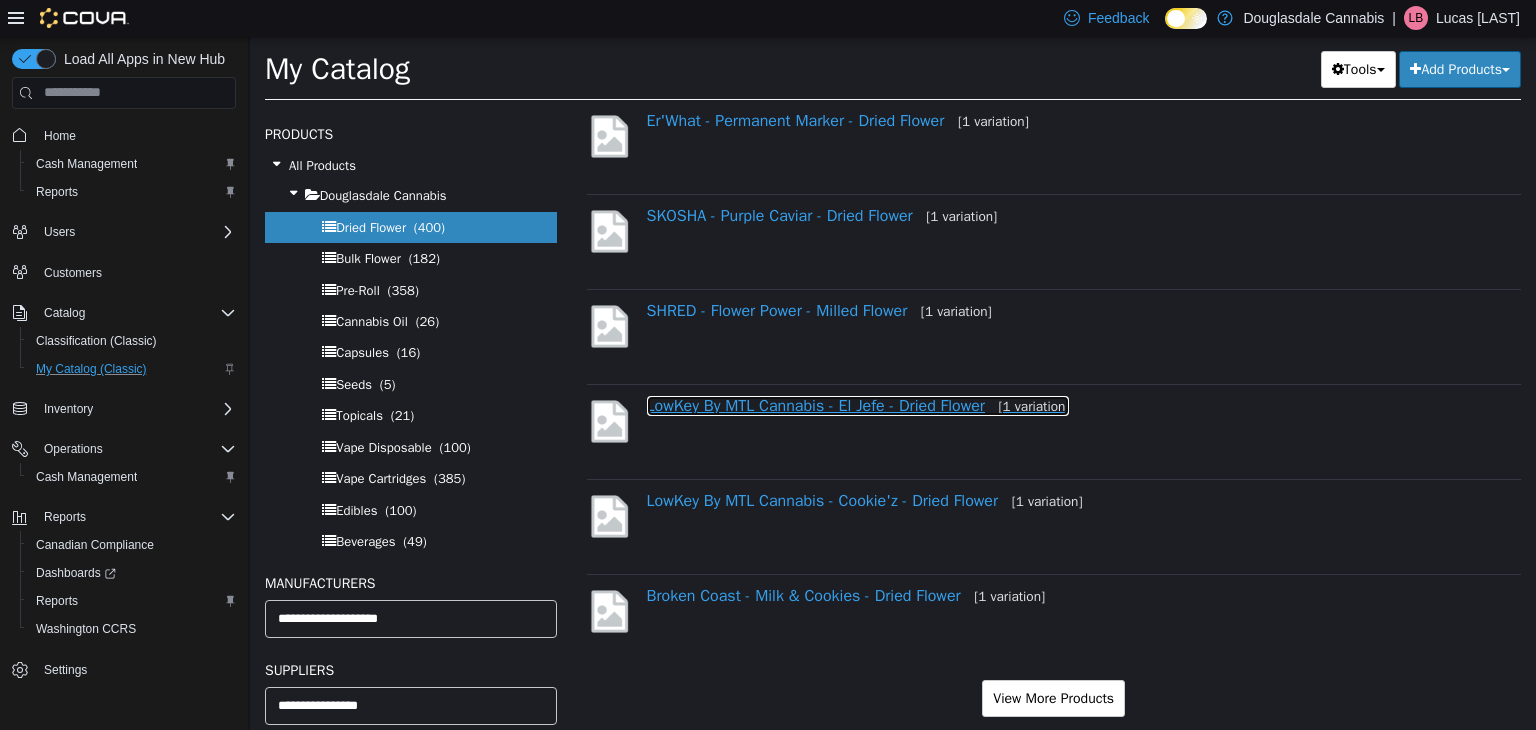click on "LowKey By MTL Cannabis - El Jefe - Dried Flower
[1 variation]" at bounding box center (858, 405) 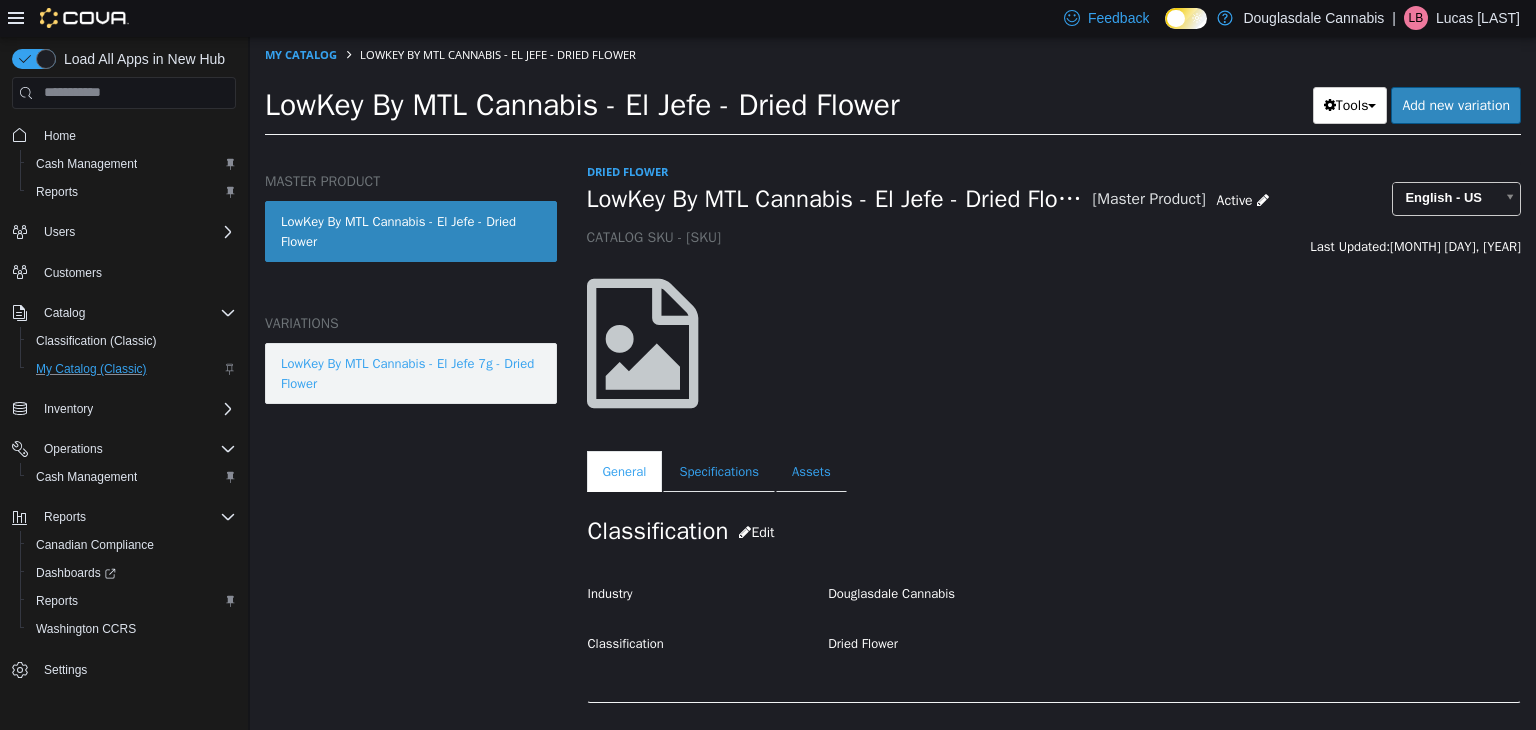 click on "LowKey By MTL Cannabis - El Jefe 7g - Dried Flower" at bounding box center [411, 372] 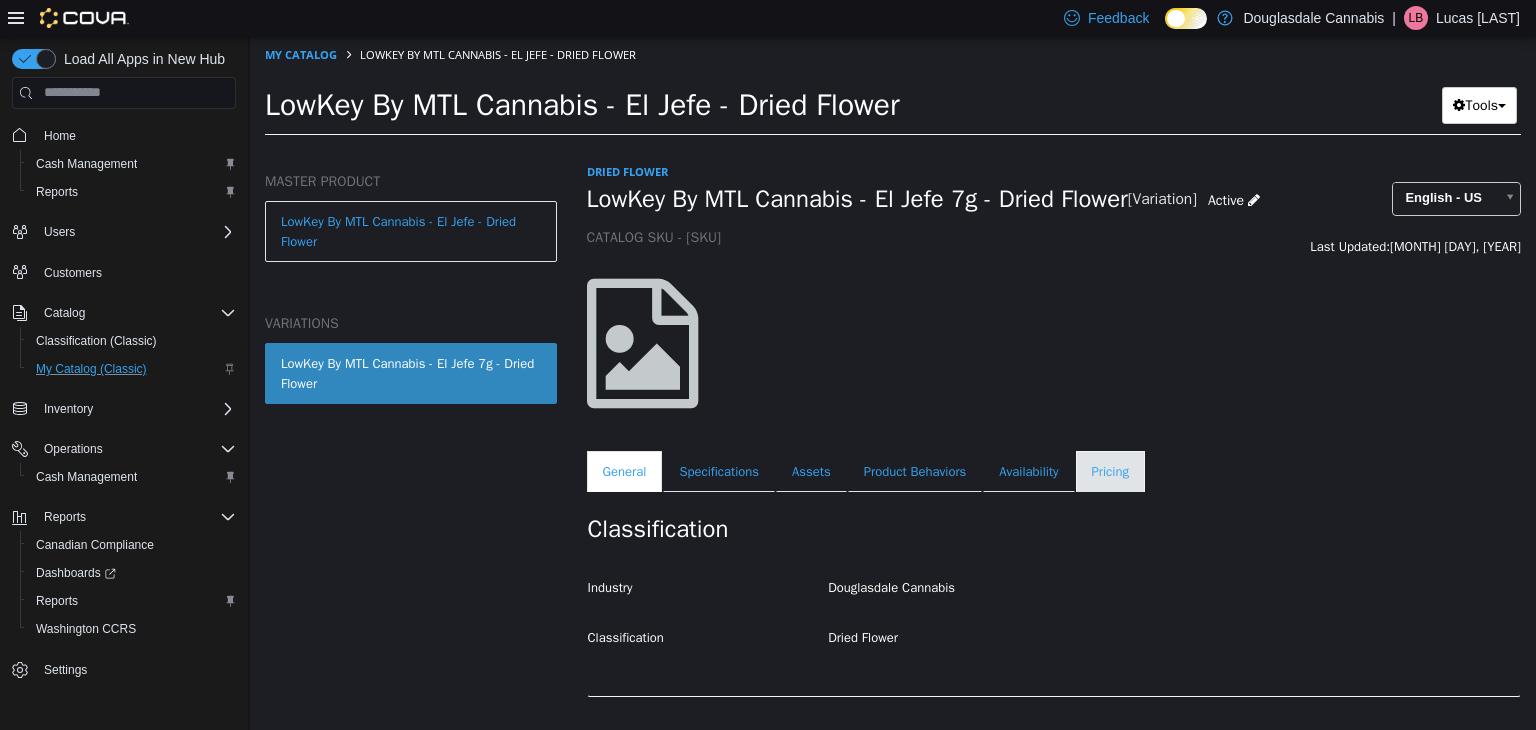 click on "Pricing" at bounding box center (1110, 471) 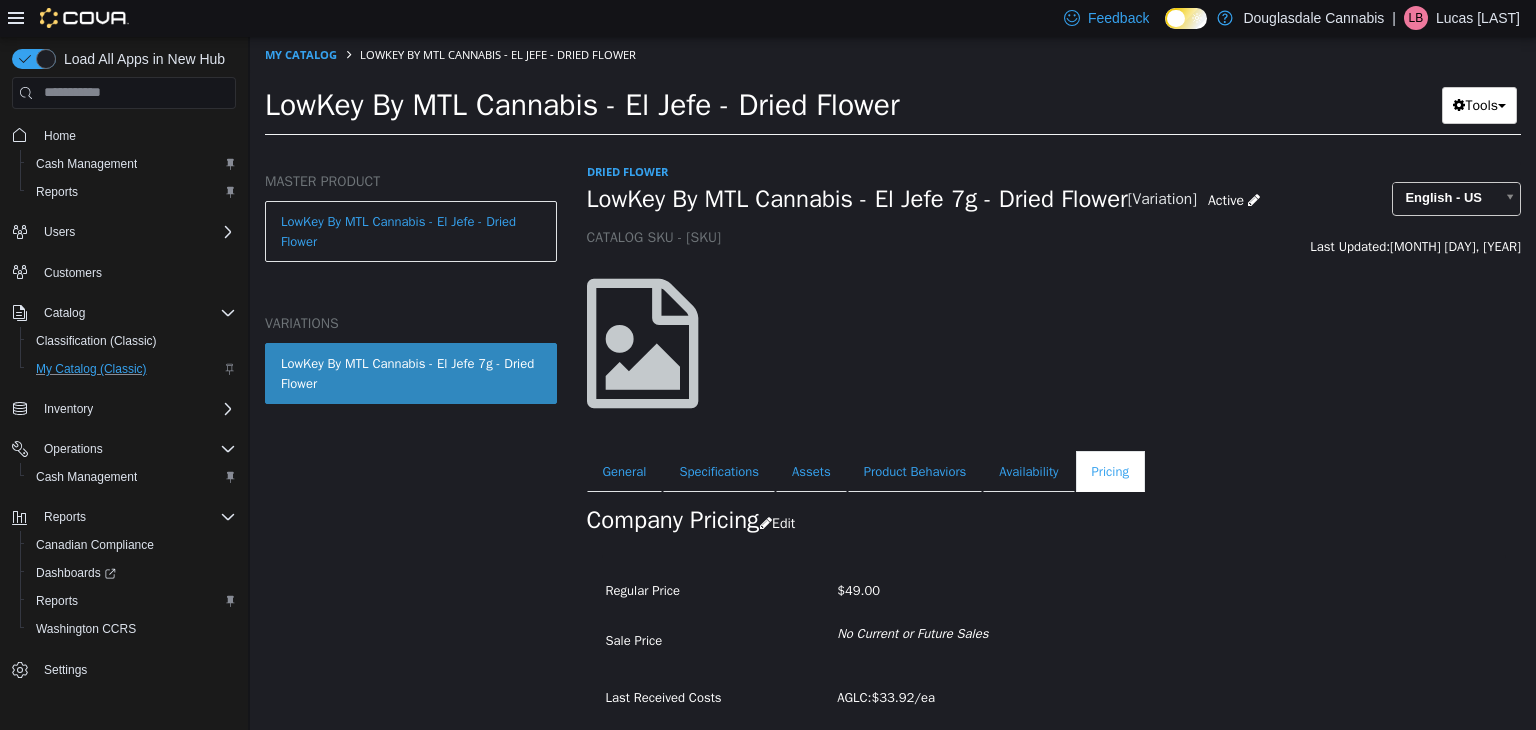 scroll, scrollTop: 73, scrollLeft: 0, axis: vertical 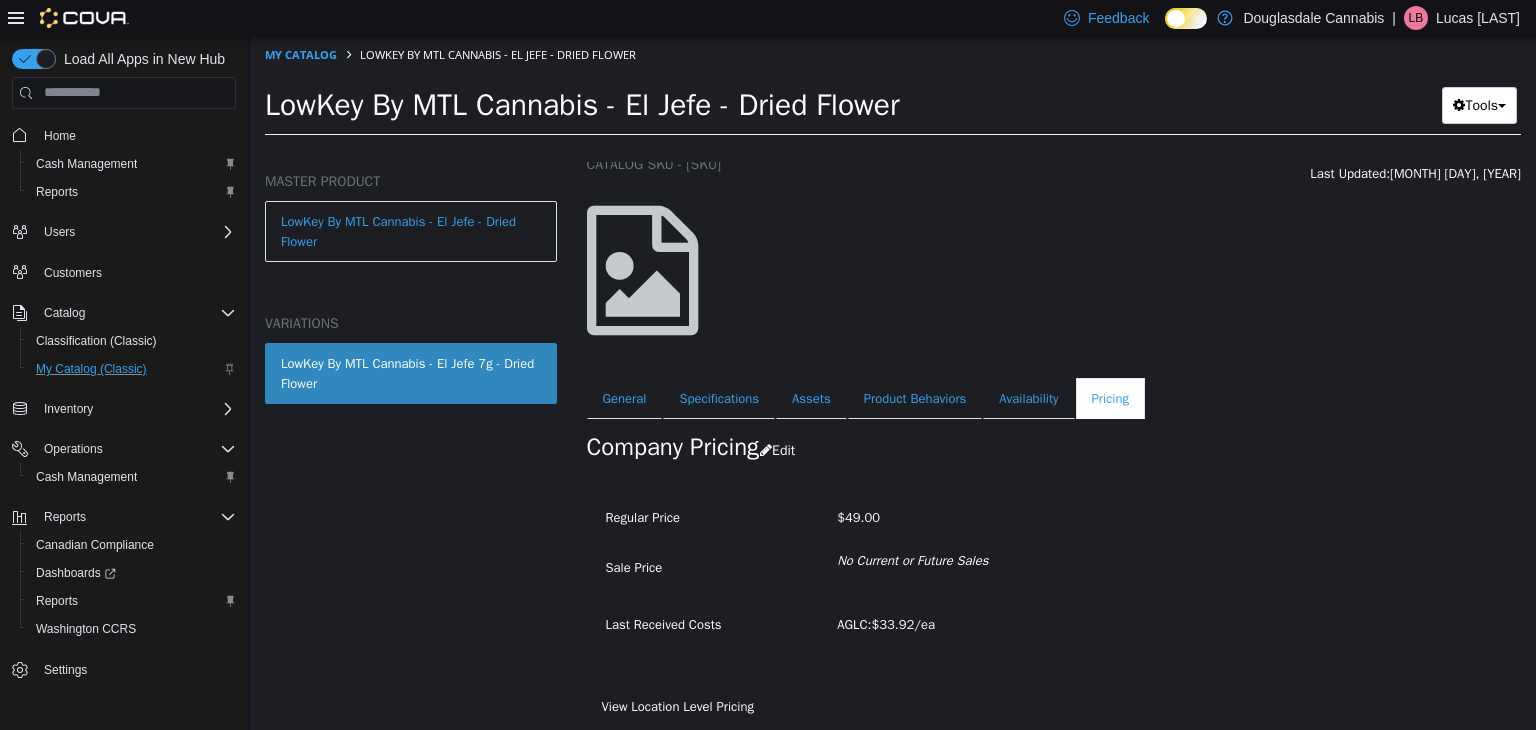 click at bounding box center [1054, 269] 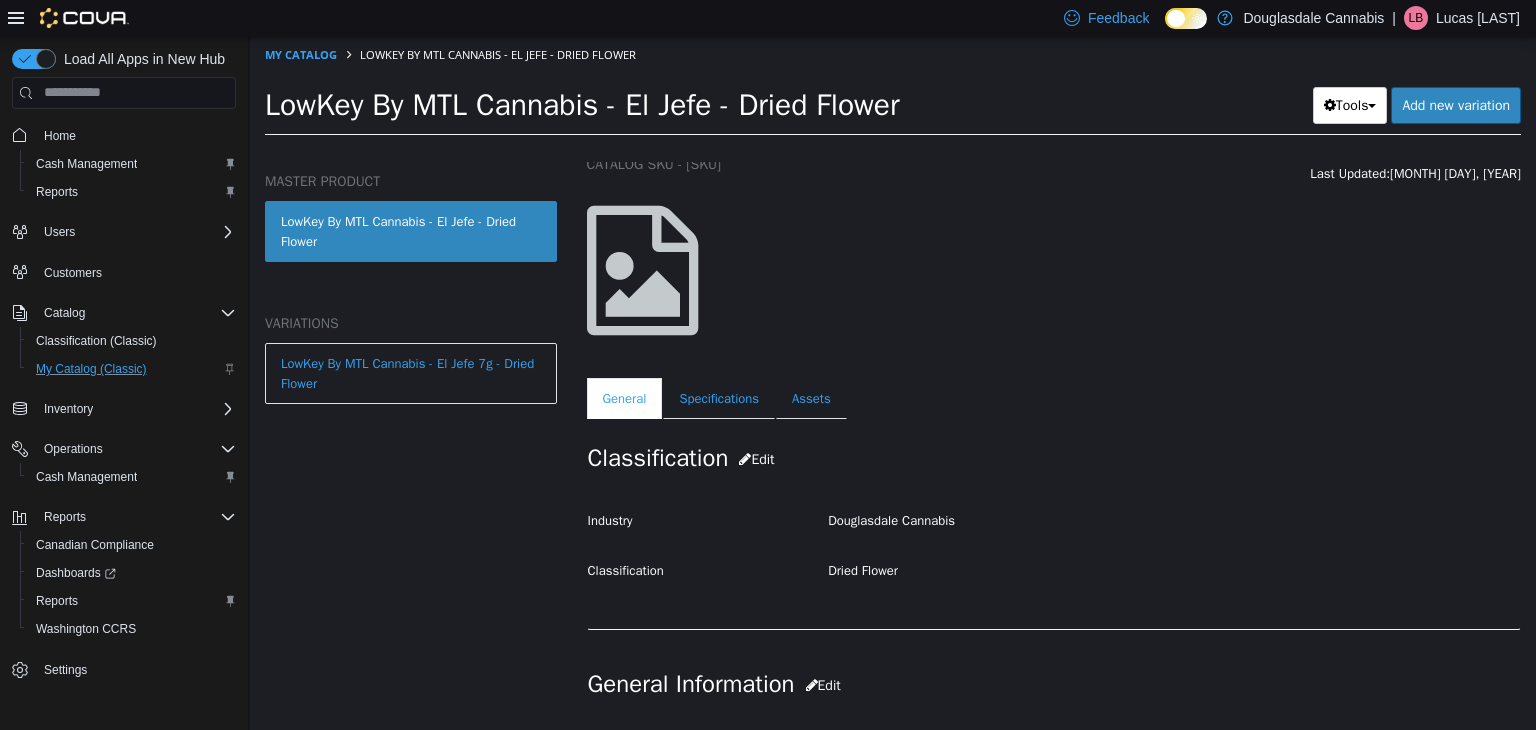 select on "**********" 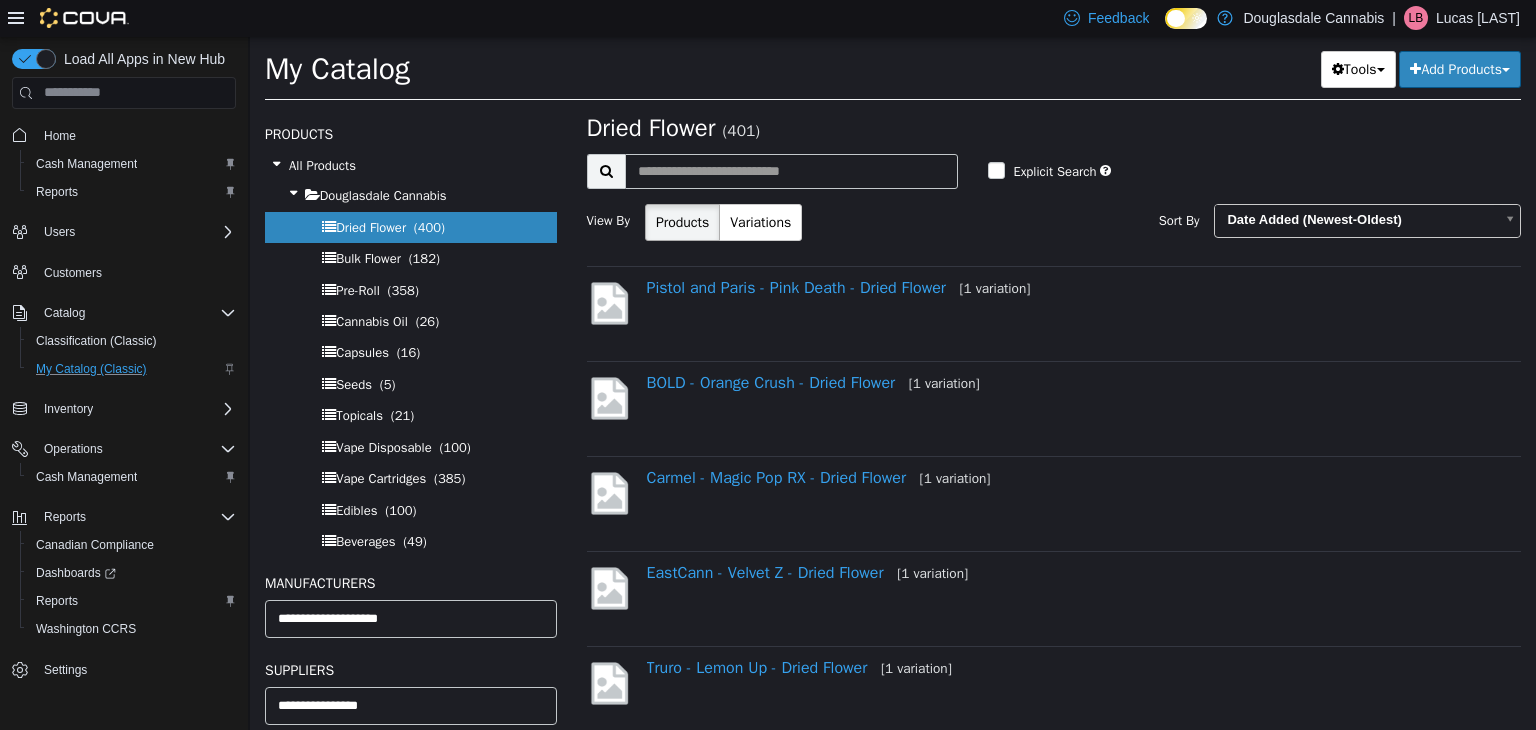 scroll, scrollTop: 0, scrollLeft: 0, axis: both 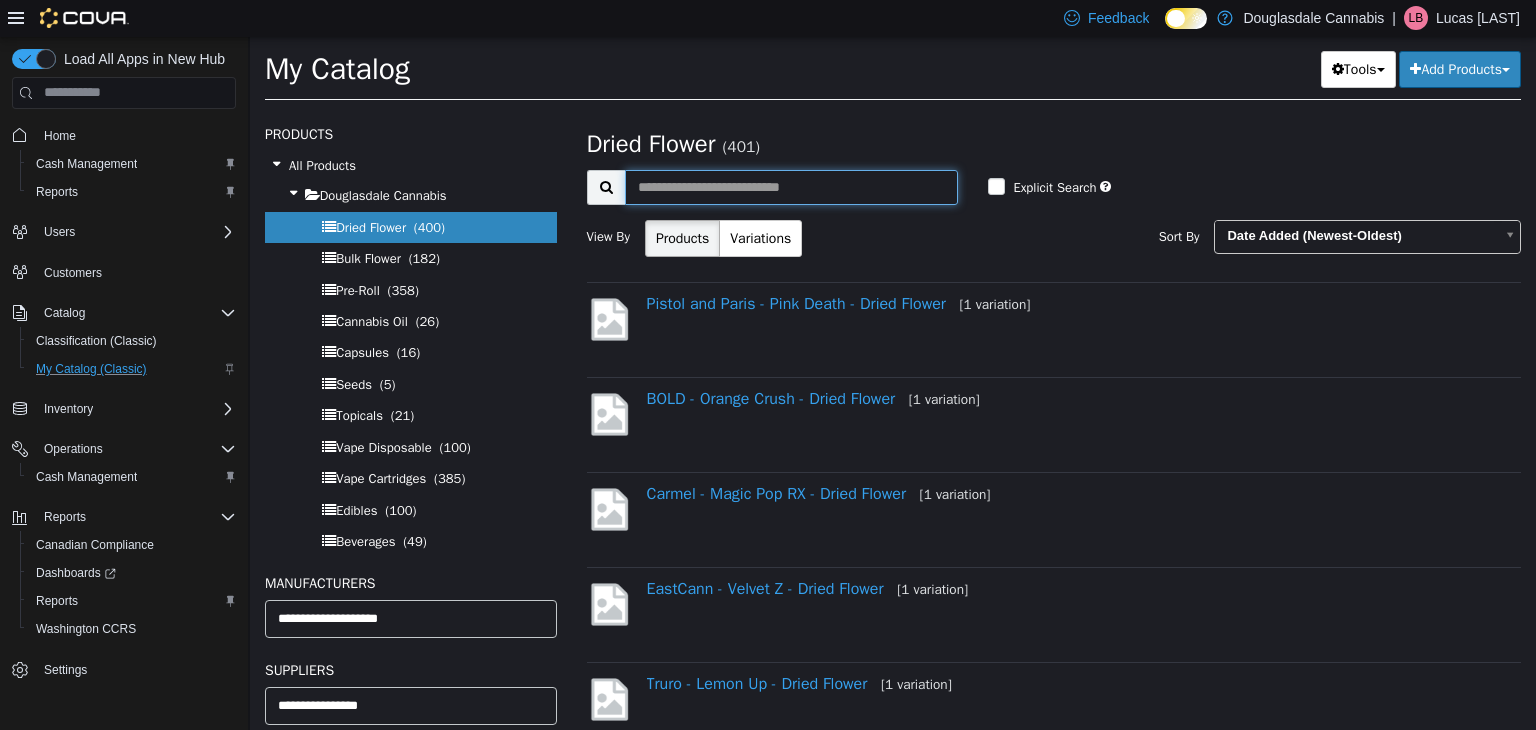 click at bounding box center (792, 186) 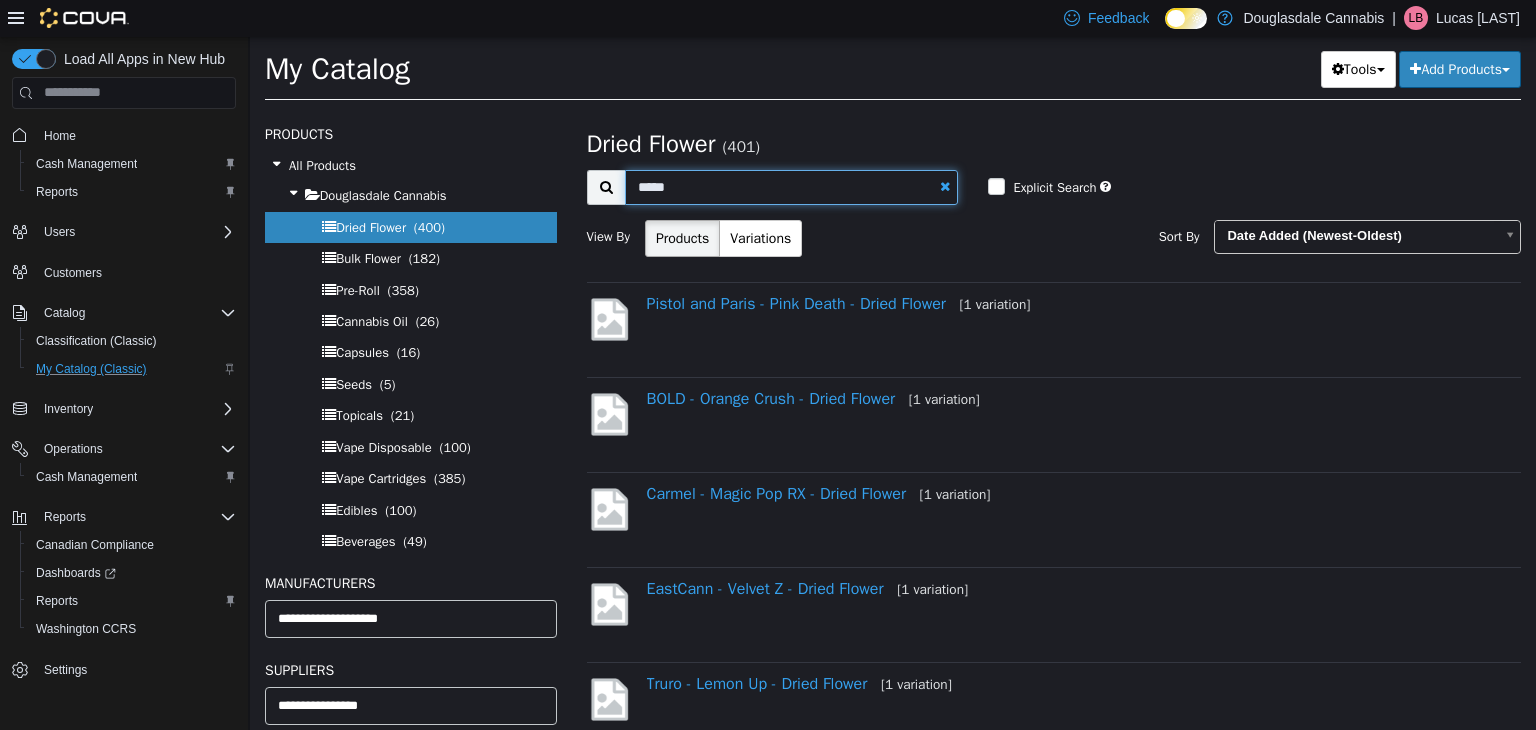 type on "*****" 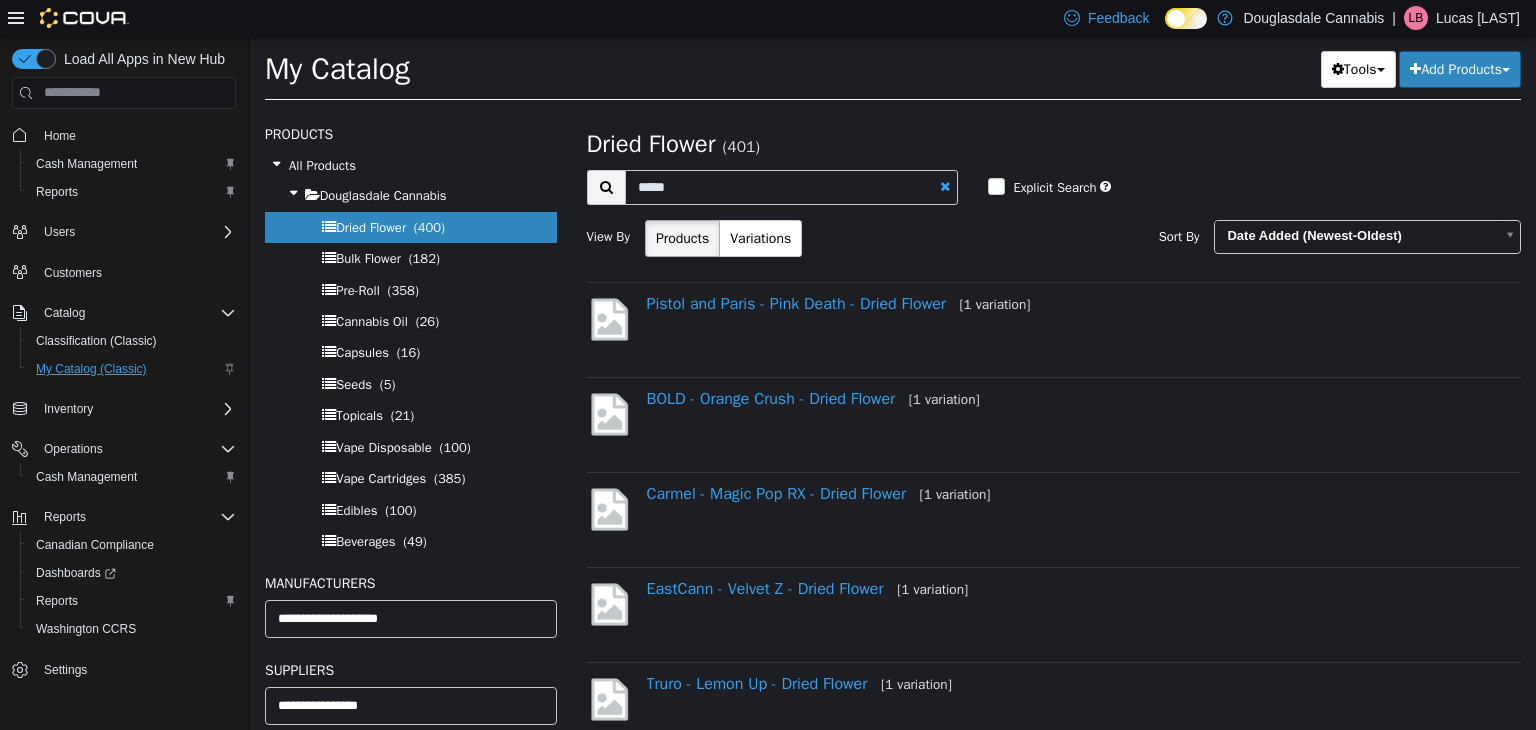select on "**********" 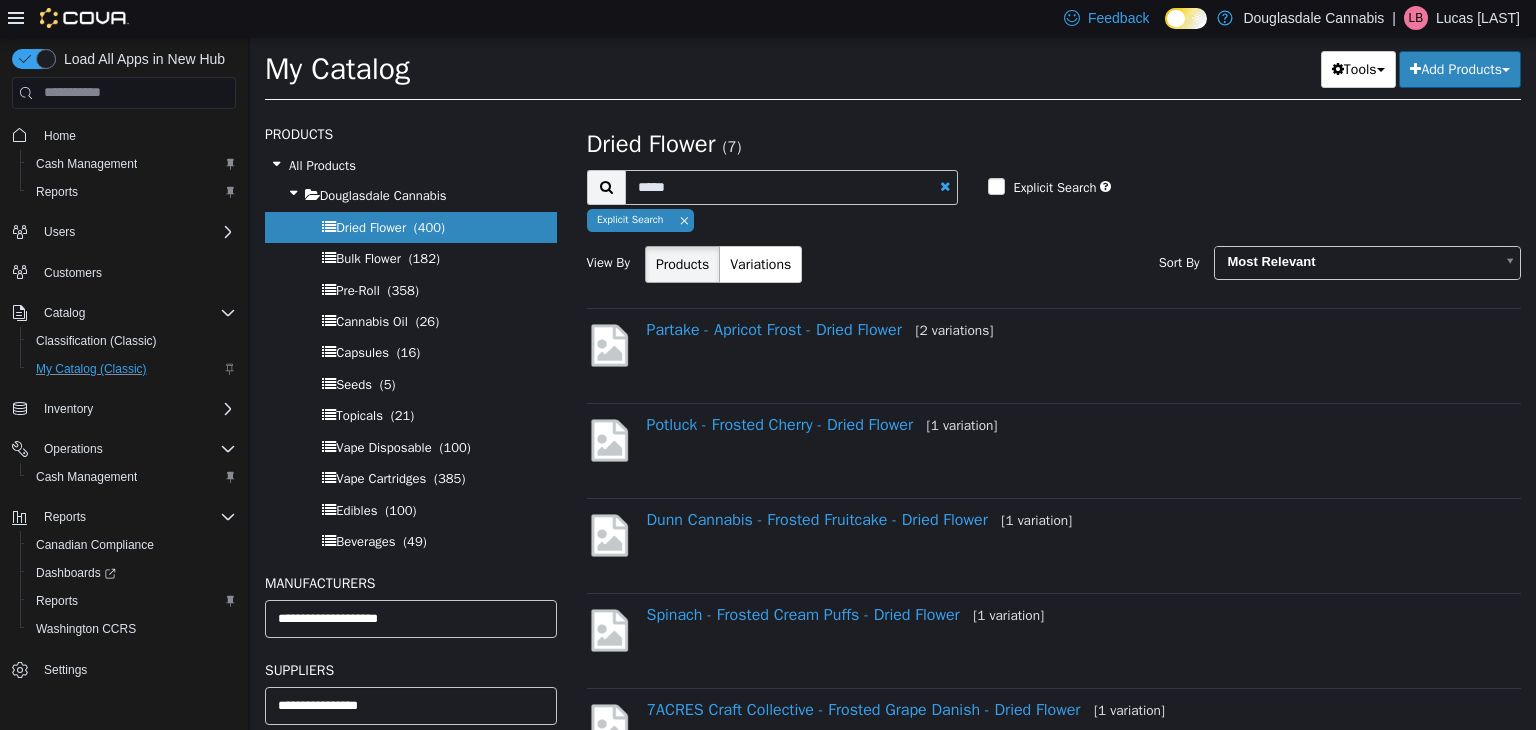 select on "**********" 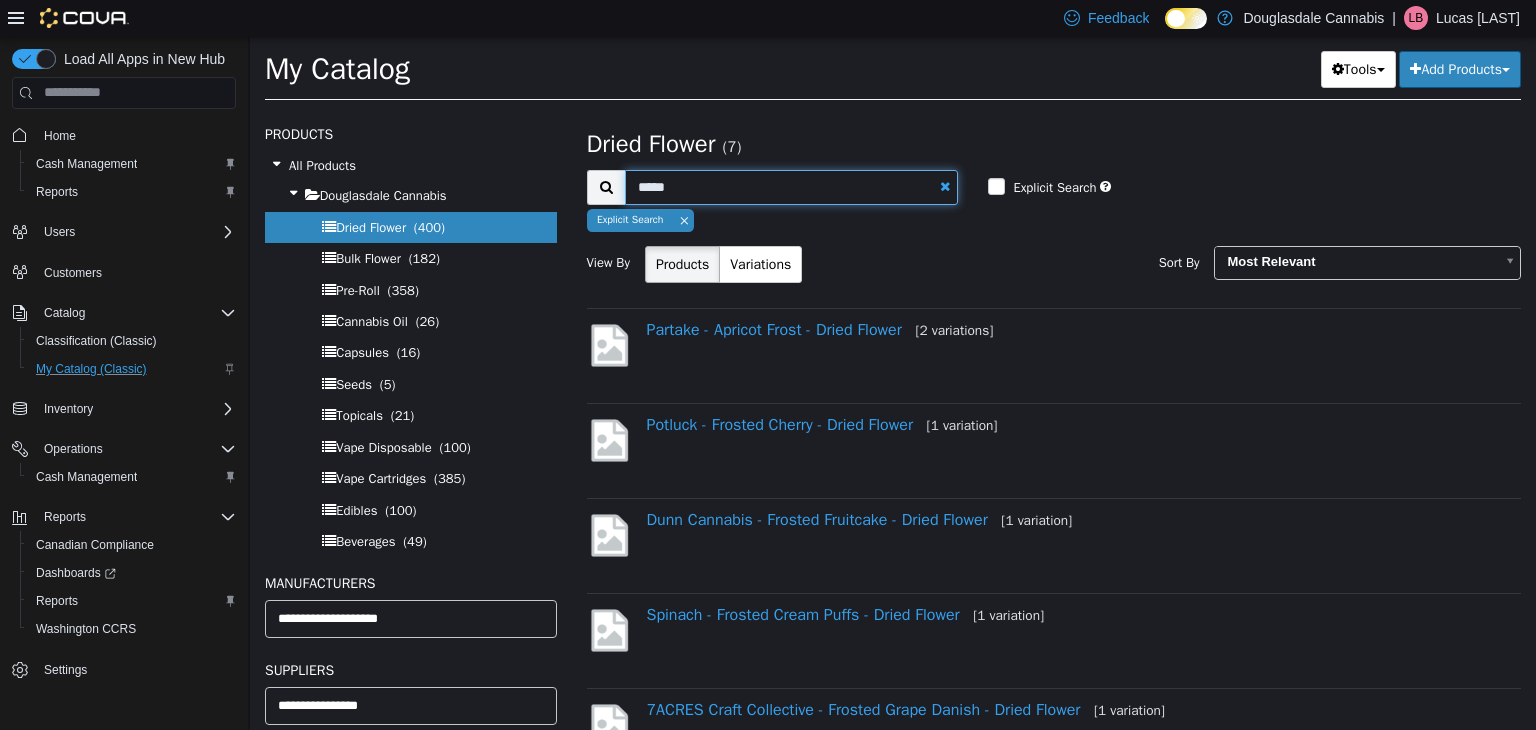 click on "*****" at bounding box center [792, 186] 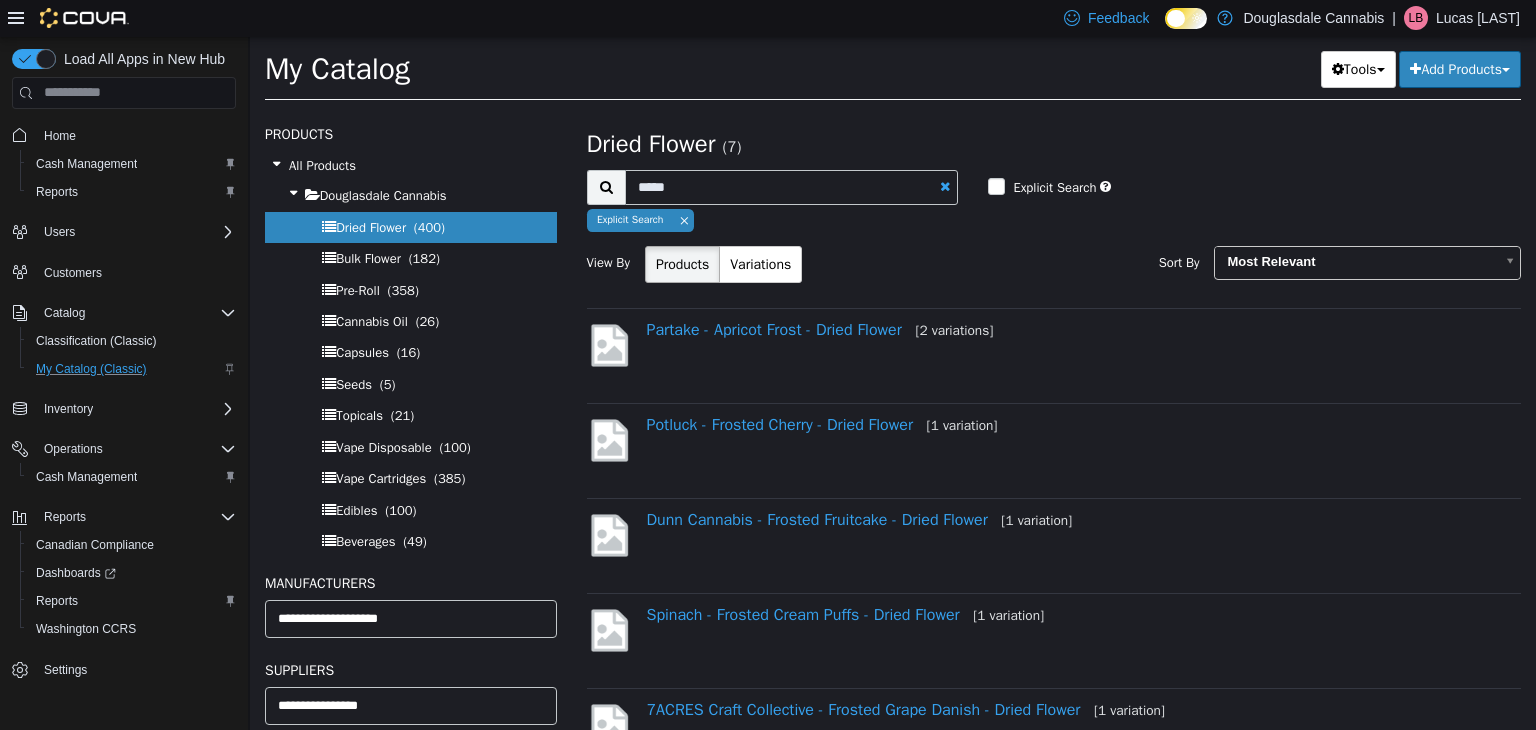 select on "**********" 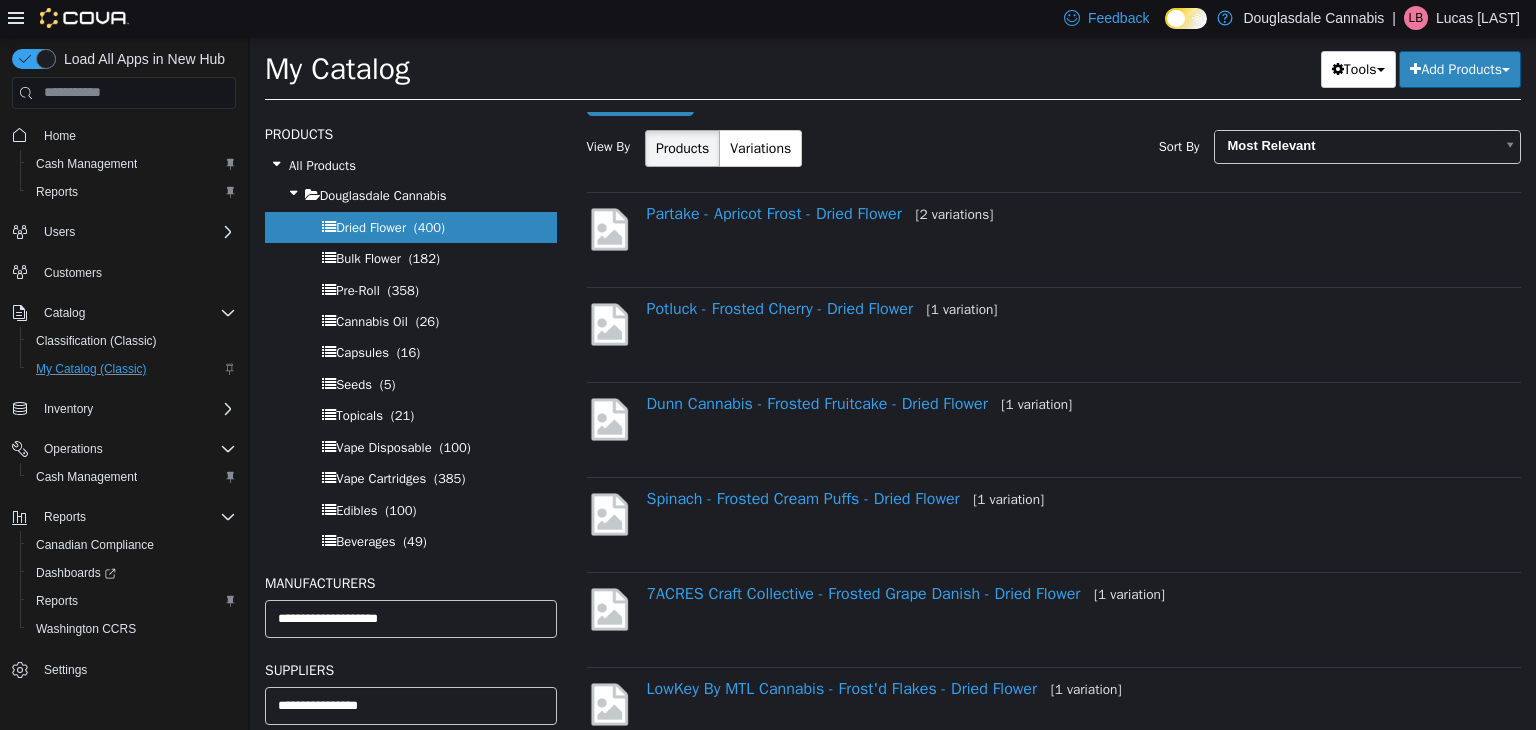 scroll, scrollTop: 277, scrollLeft: 0, axis: vertical 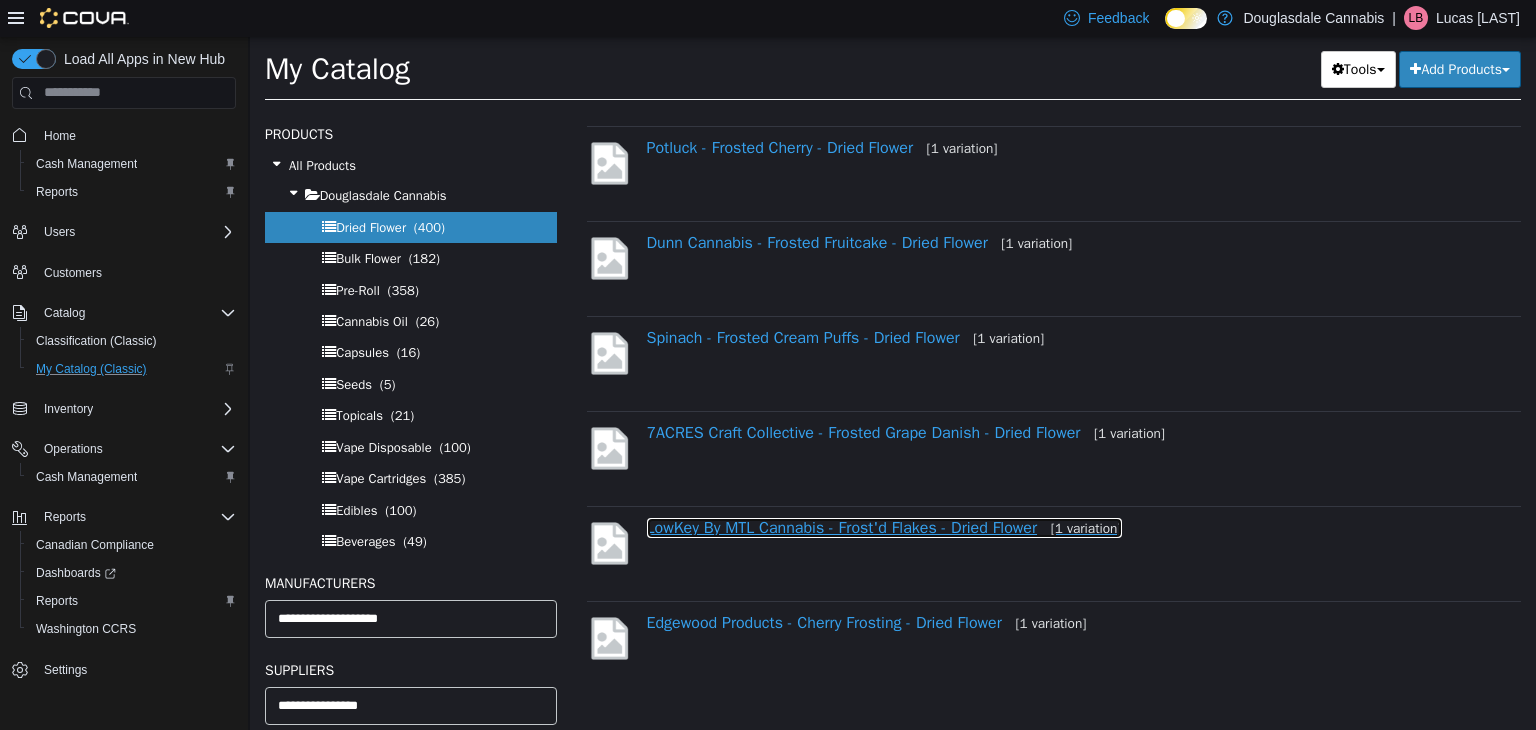 click on "LowKey By MTL Cannabis - Frost'd Flakes - Dried Flower
[1 variation]" at bounding box center (884, 527) 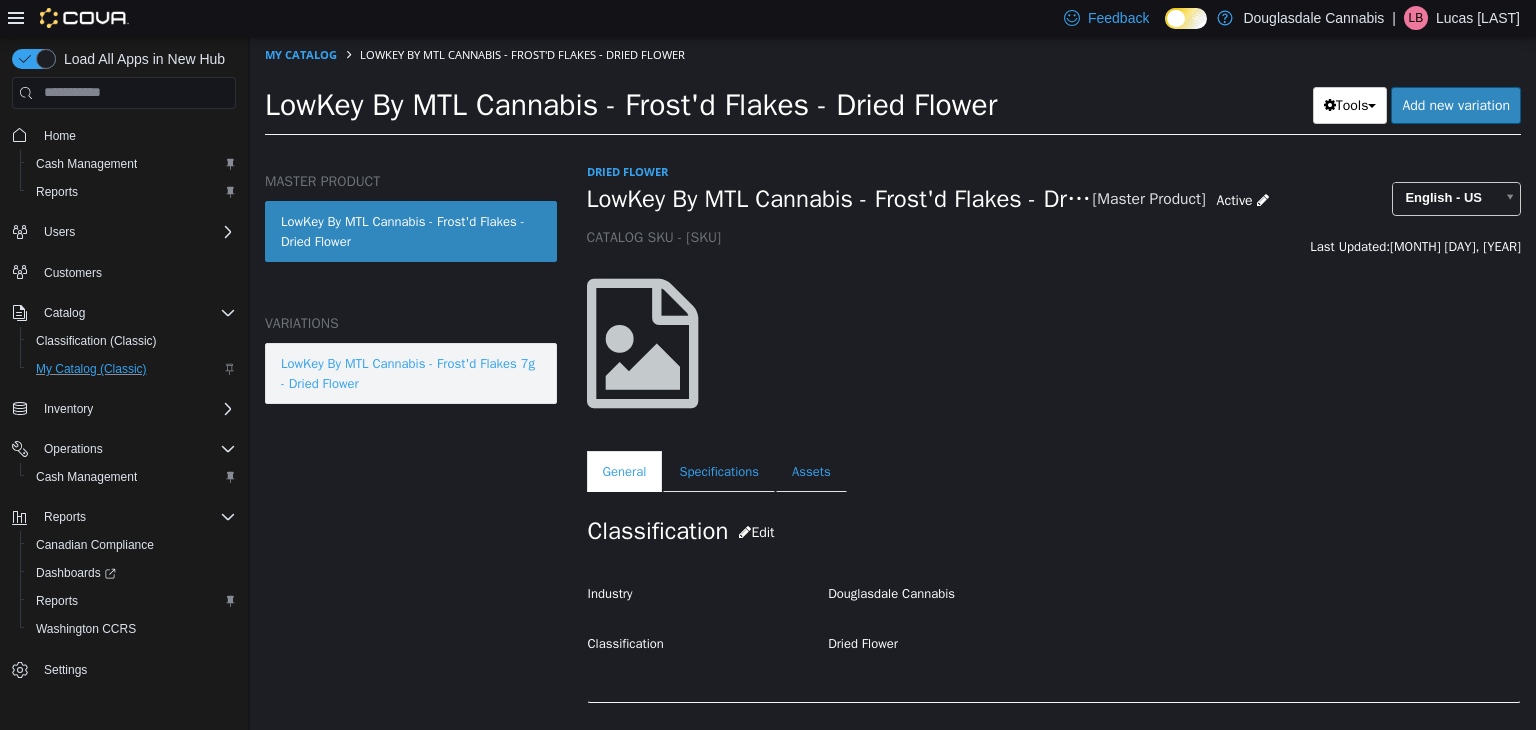 click on "LowKey By MTL Cannabis - Frost'd Flakes 7g - Dried Flower" at bounding box center [411, 372] 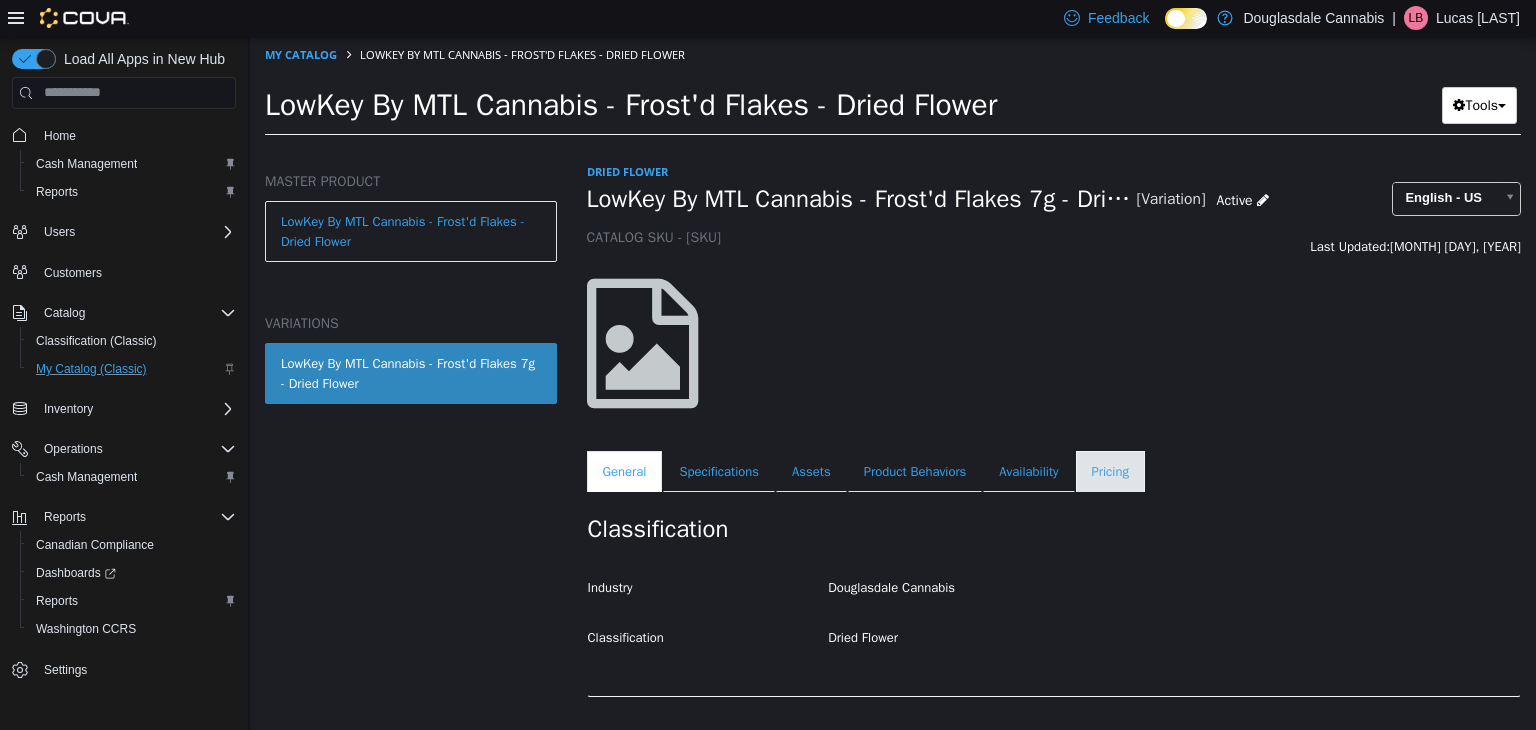 click on "Pricing" at bounding box center [1110, 471] 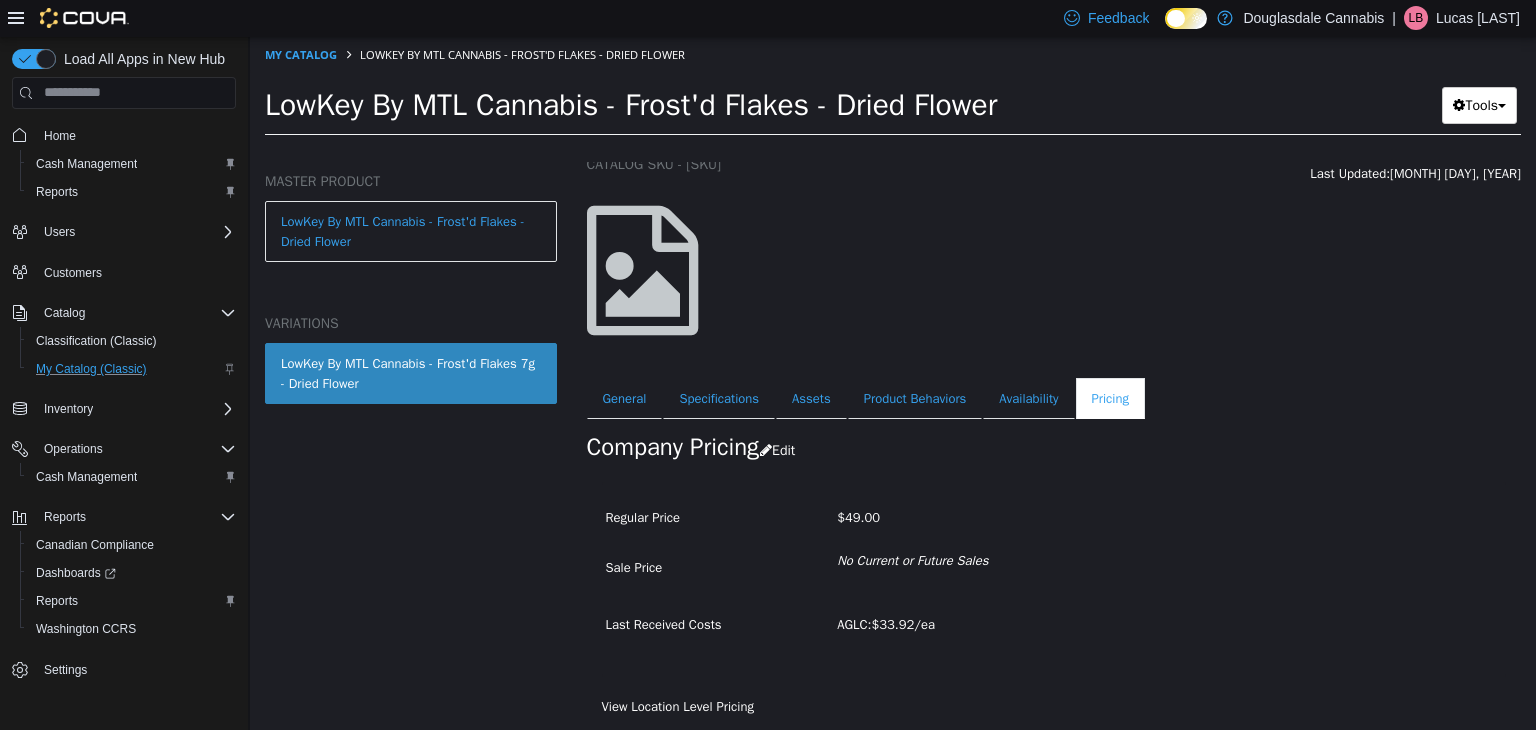 scroll, scrollTop: 0, scrollLeft: 0, axis: both 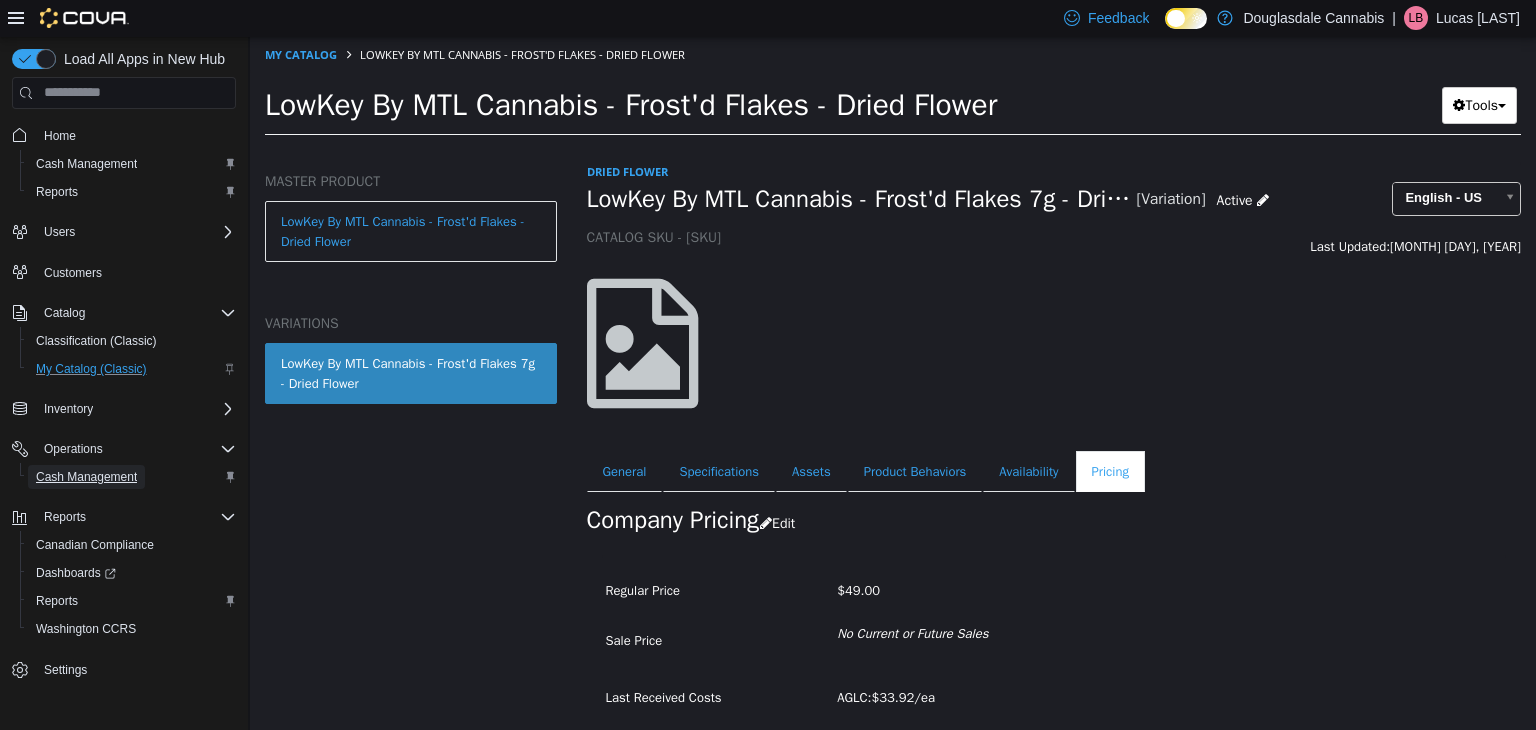 click on "Cash Management" at bounding box center [86, 477] 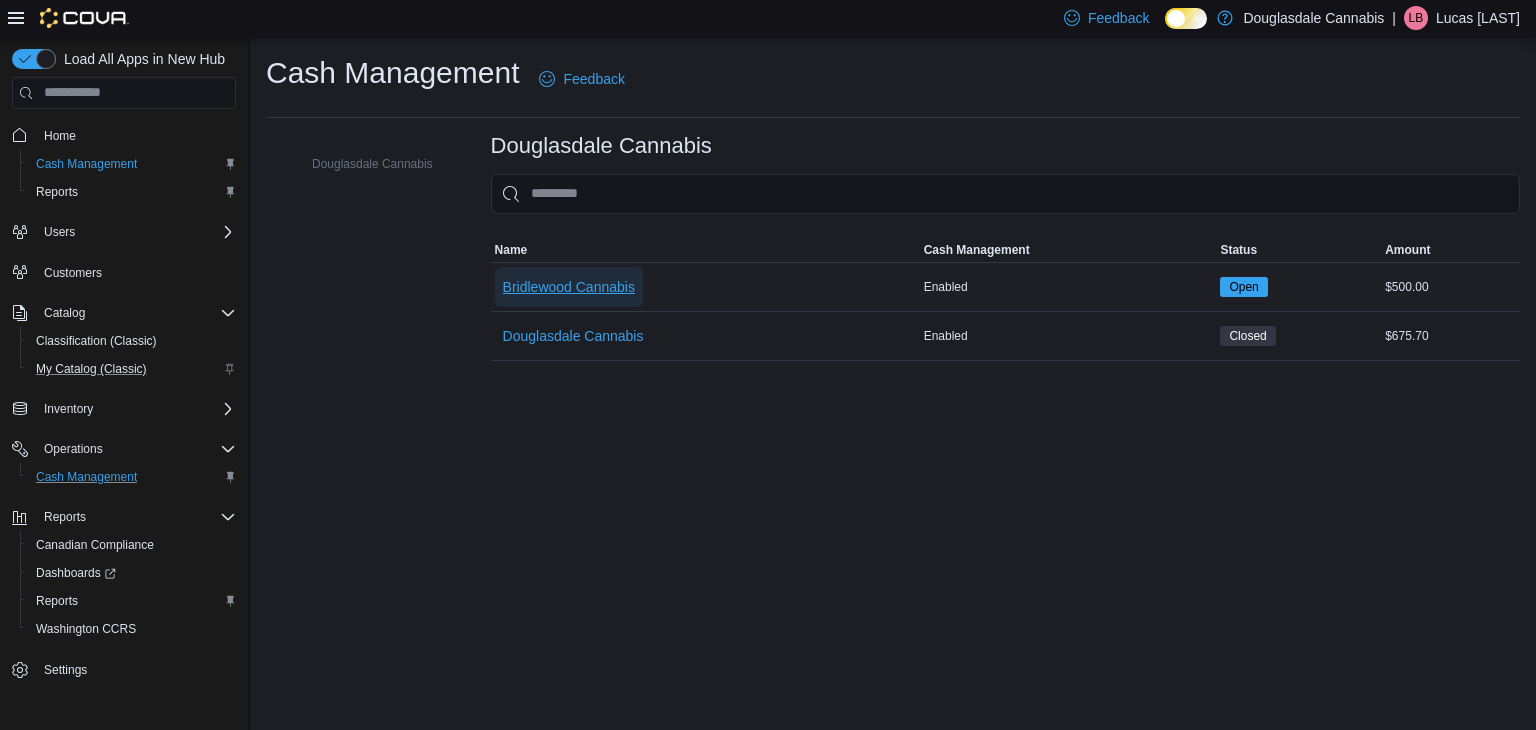 click on "Bridlewood Cannabis" at bounding box center [569, 287] 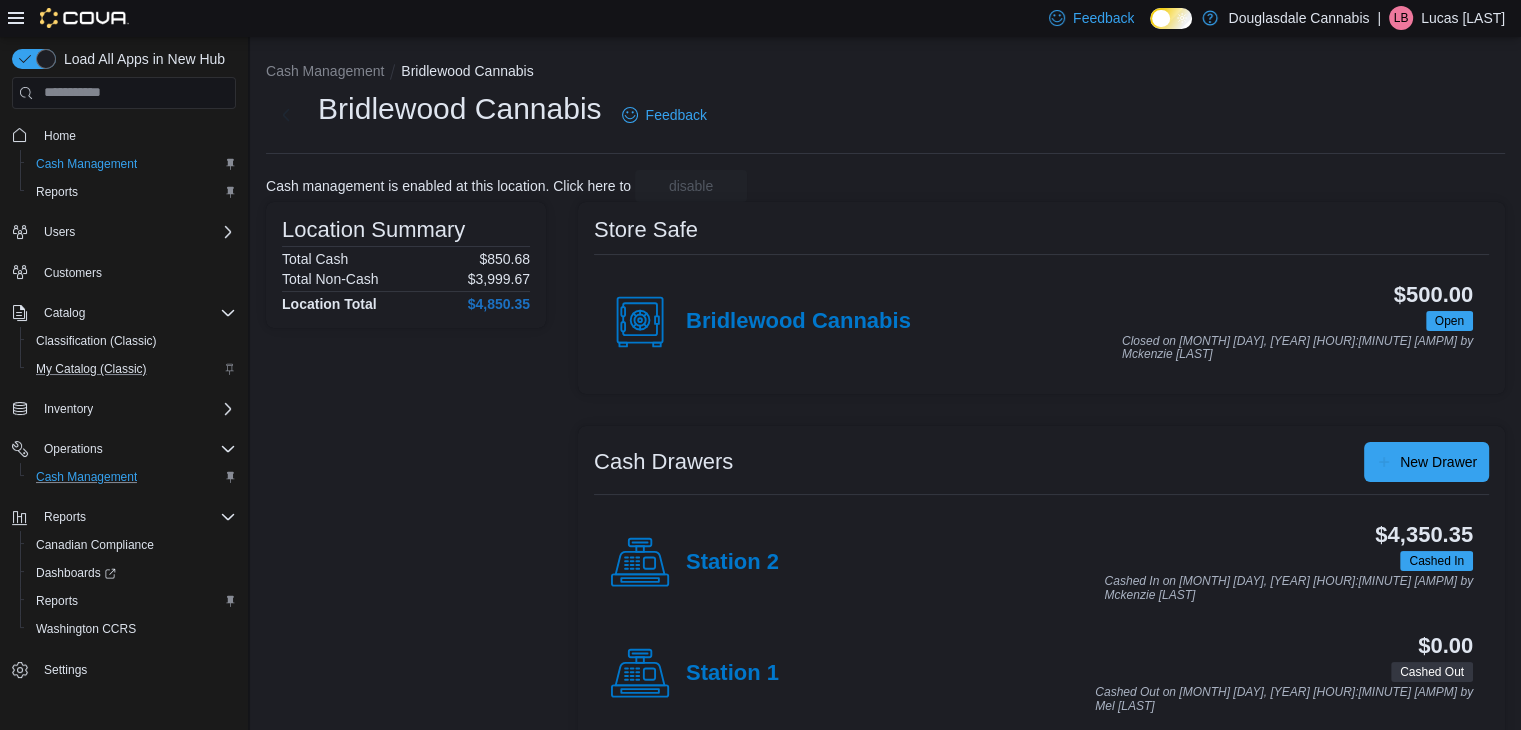 click on "Bridlewood Cannabis" at bounding box center (760, 322) 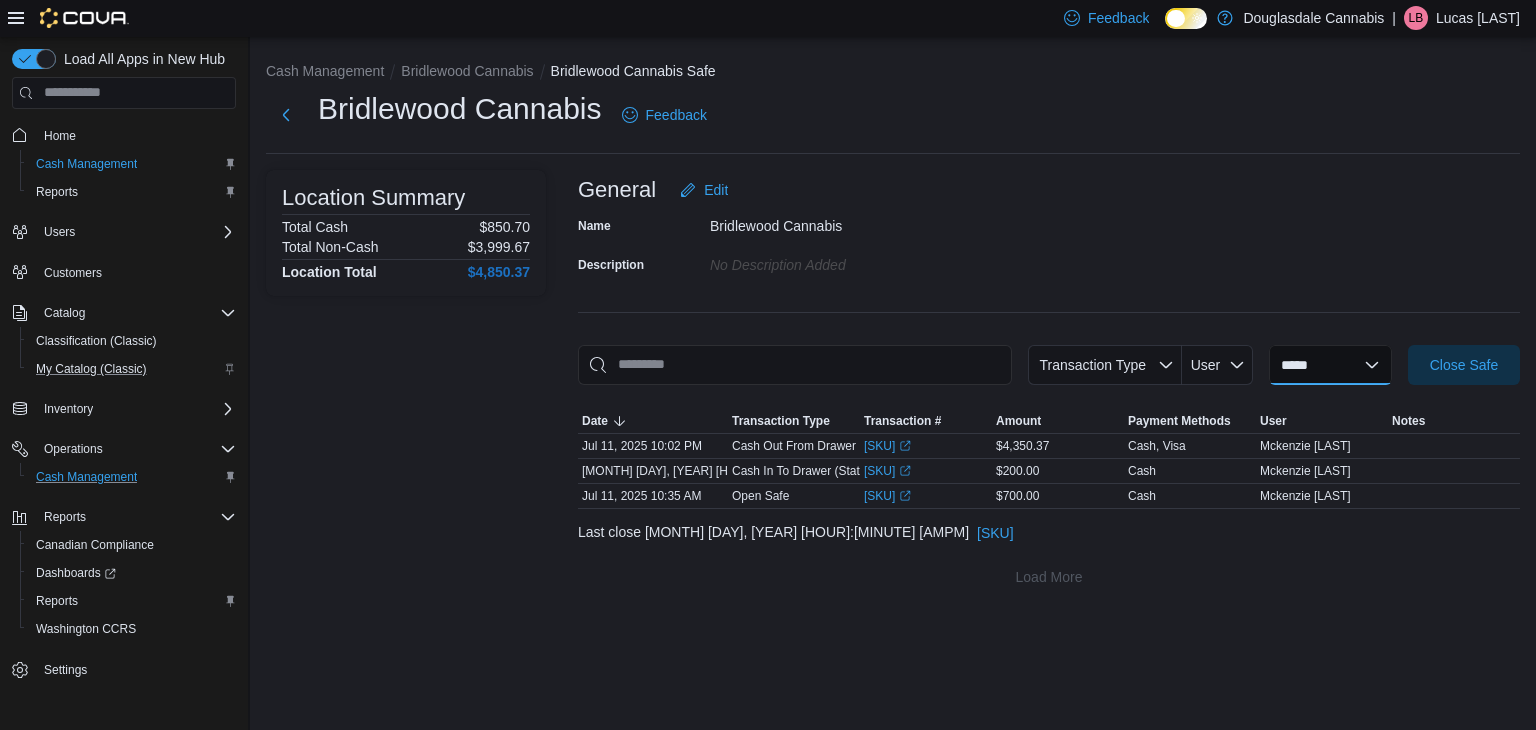 click on "**********" at bounding box center [1330, 365] 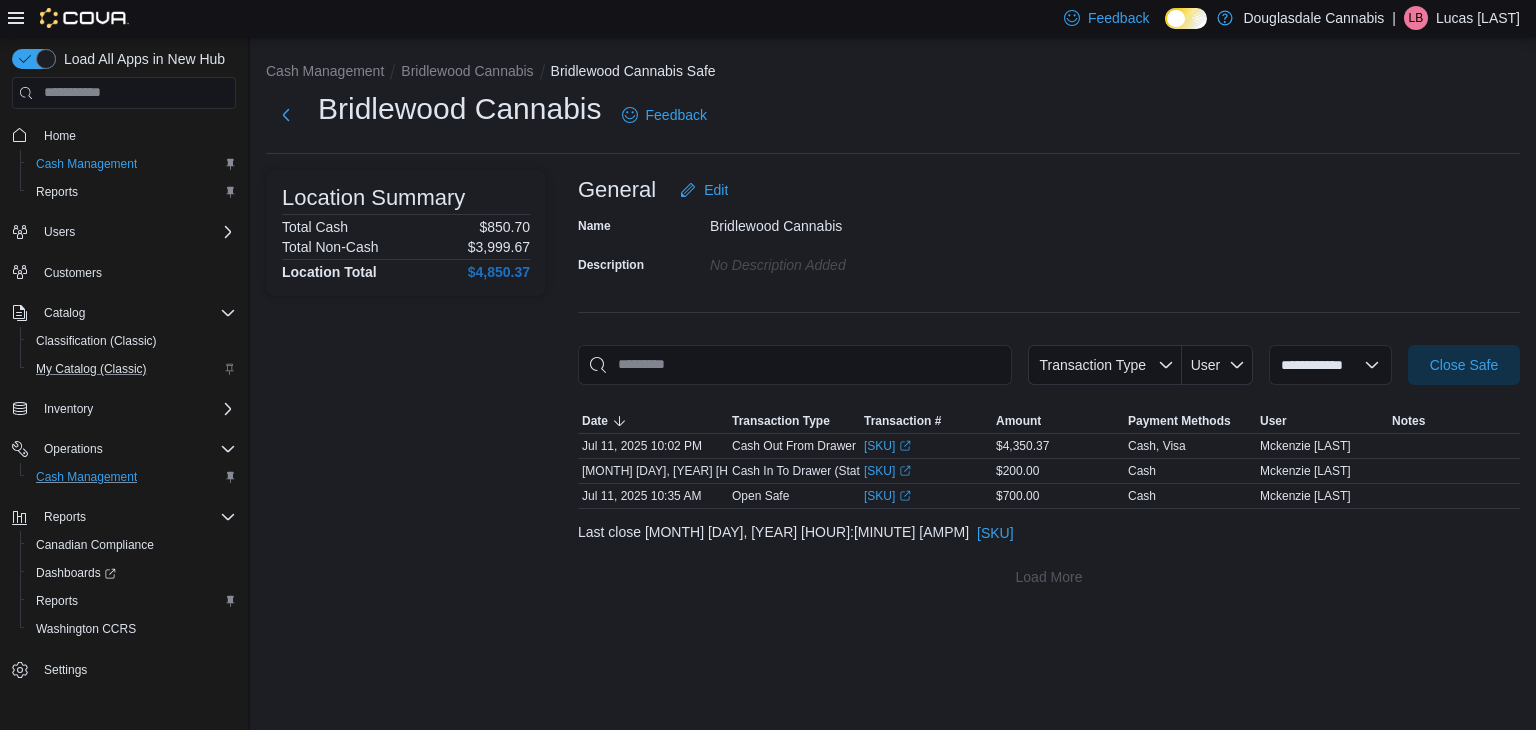 click on "**********" at bounding box center [1330, 365] 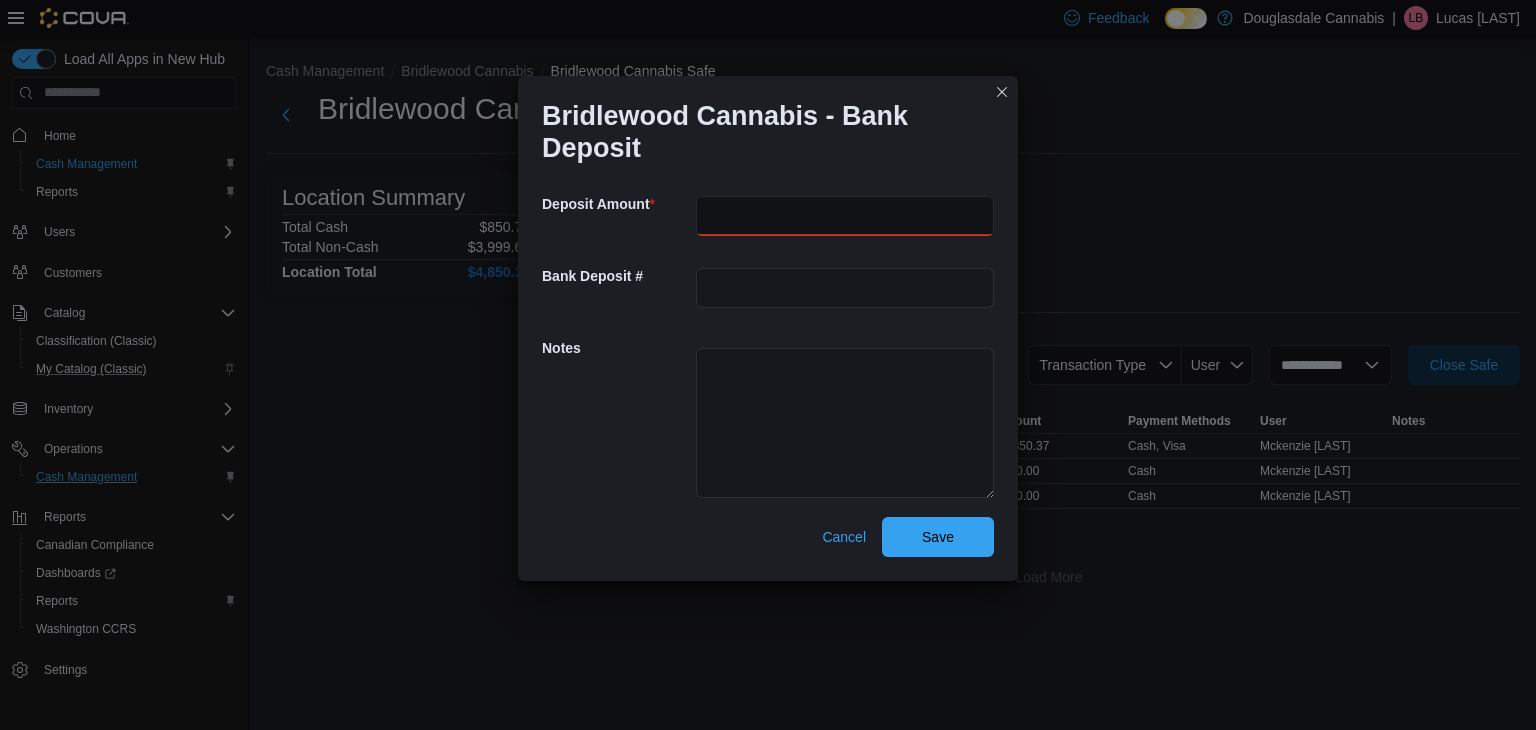 click at bounding box center [845, 216] 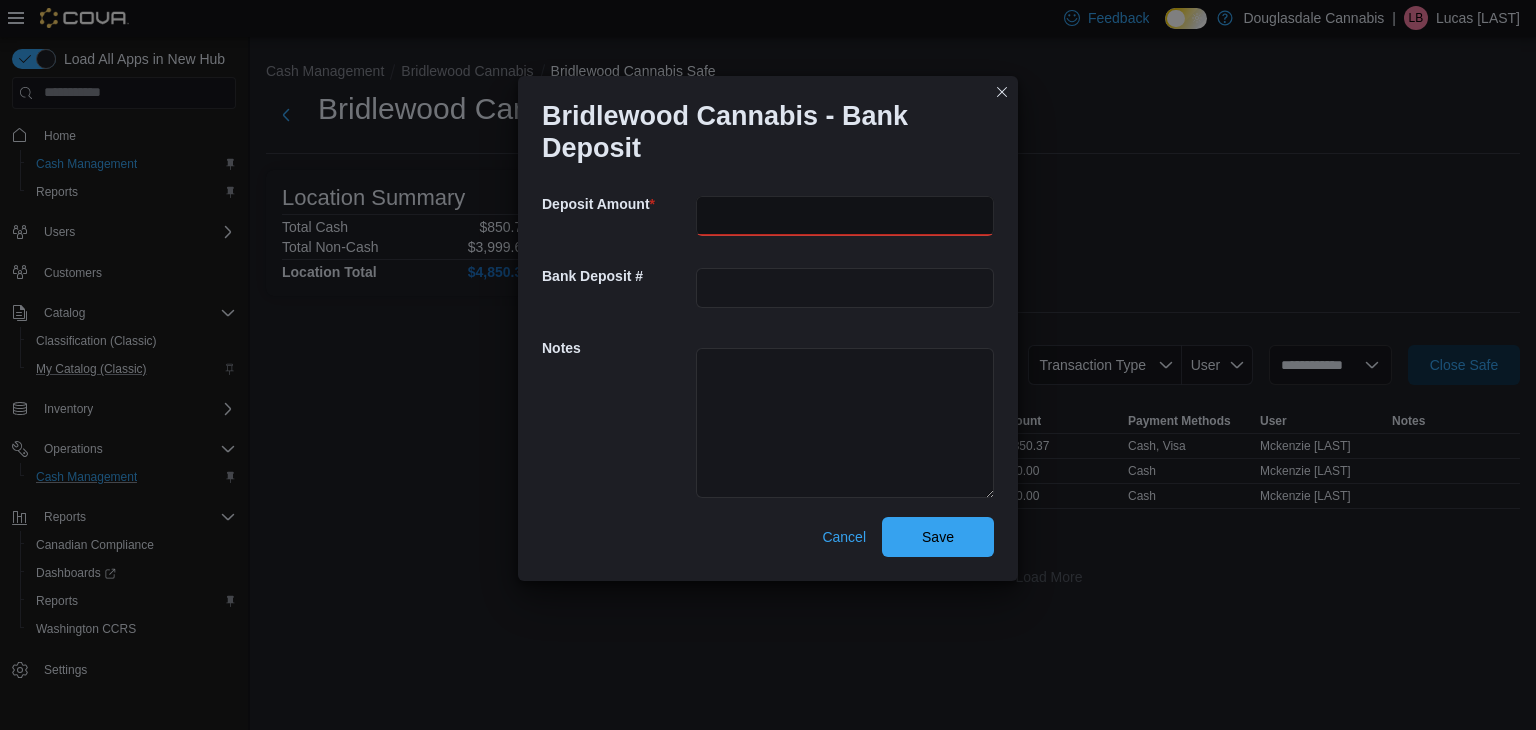 type on "******" 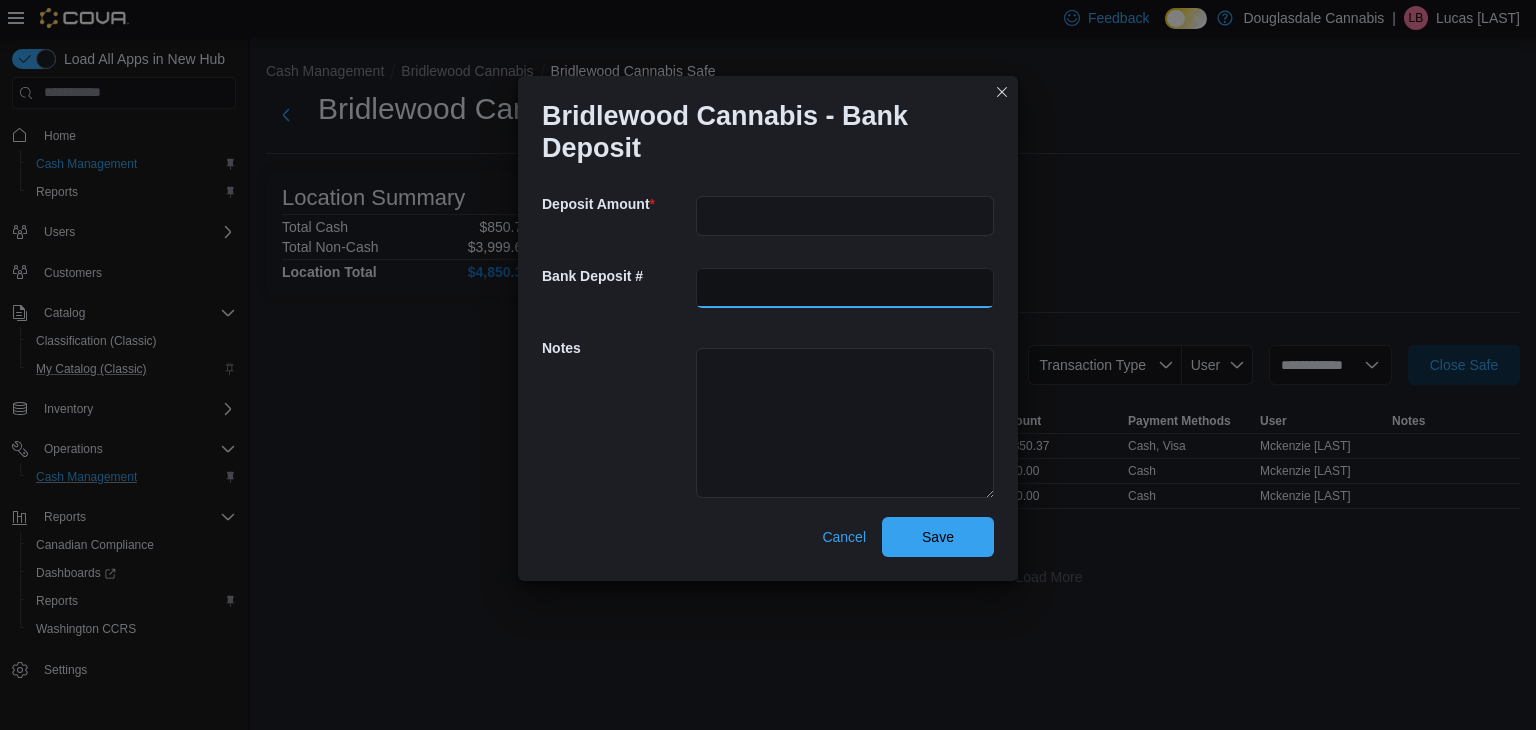 click at bounding box center (845, 288) 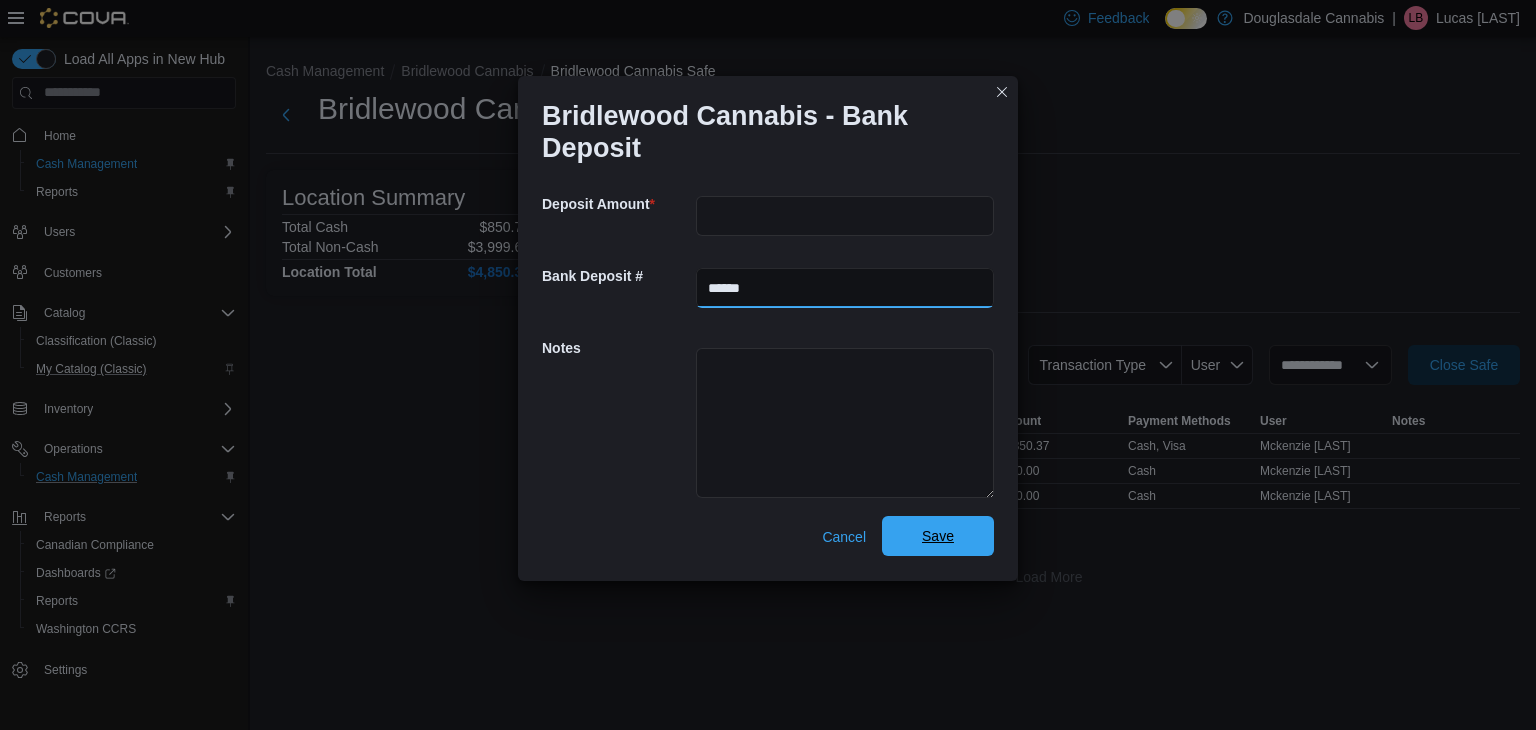 type on "******" 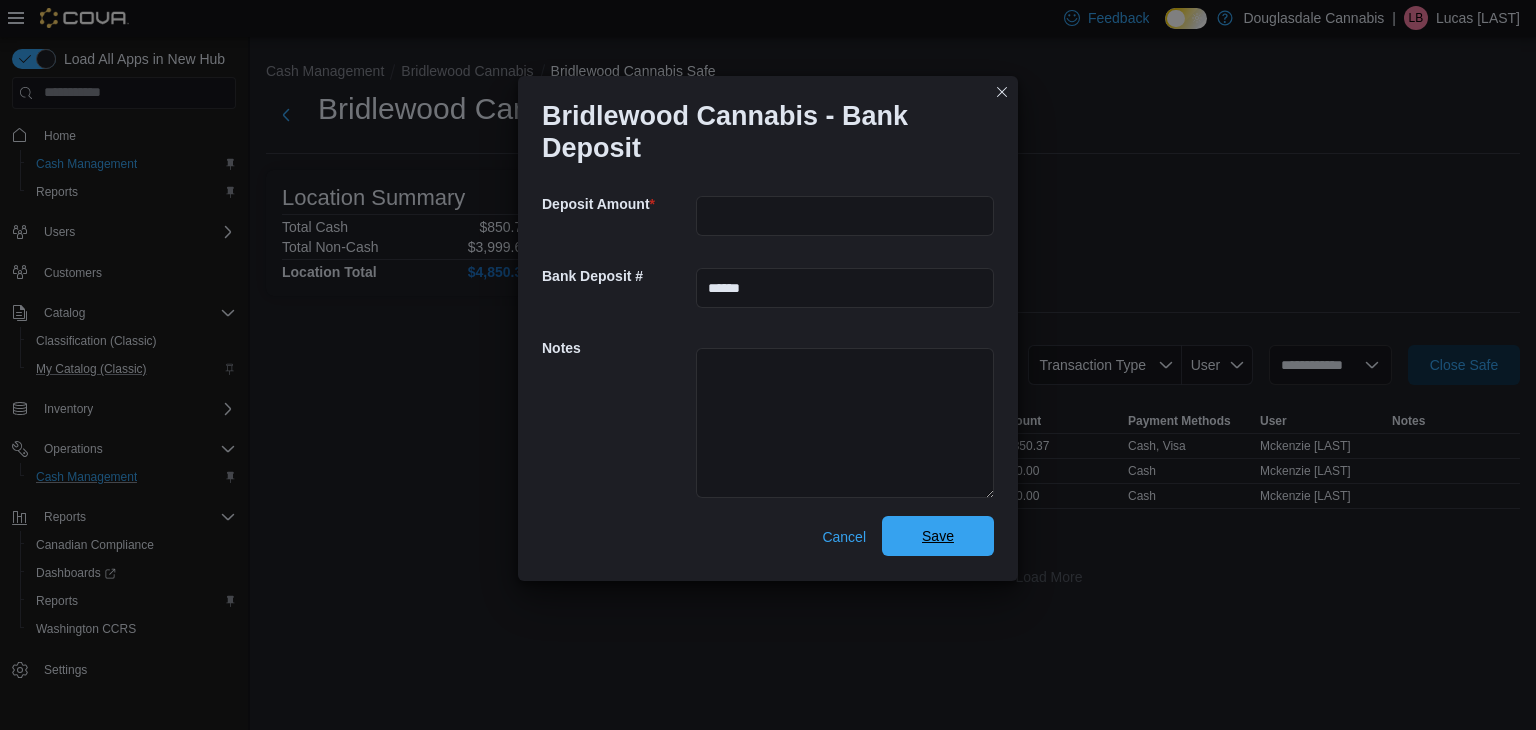 click on "Save" at bounding box center [938, 536] 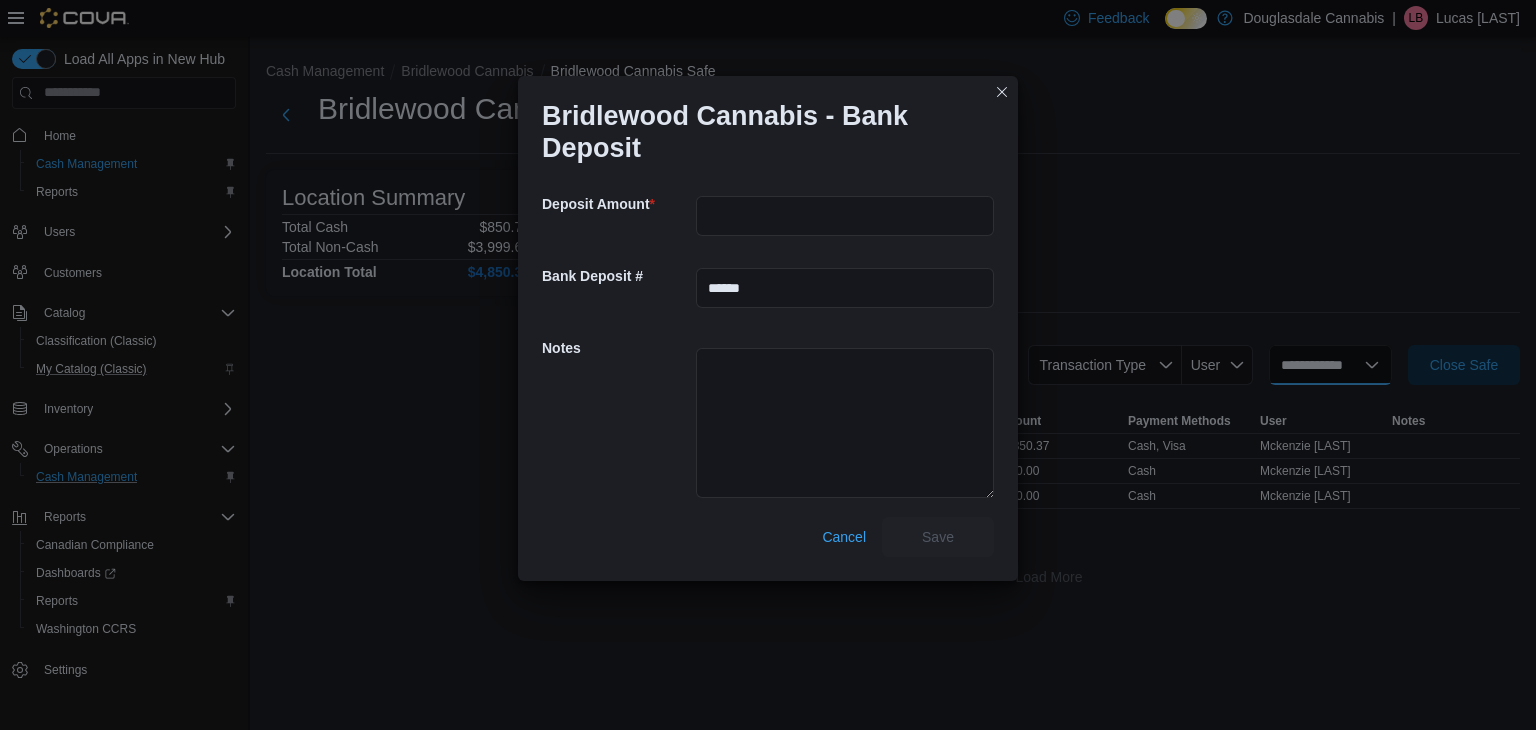 select 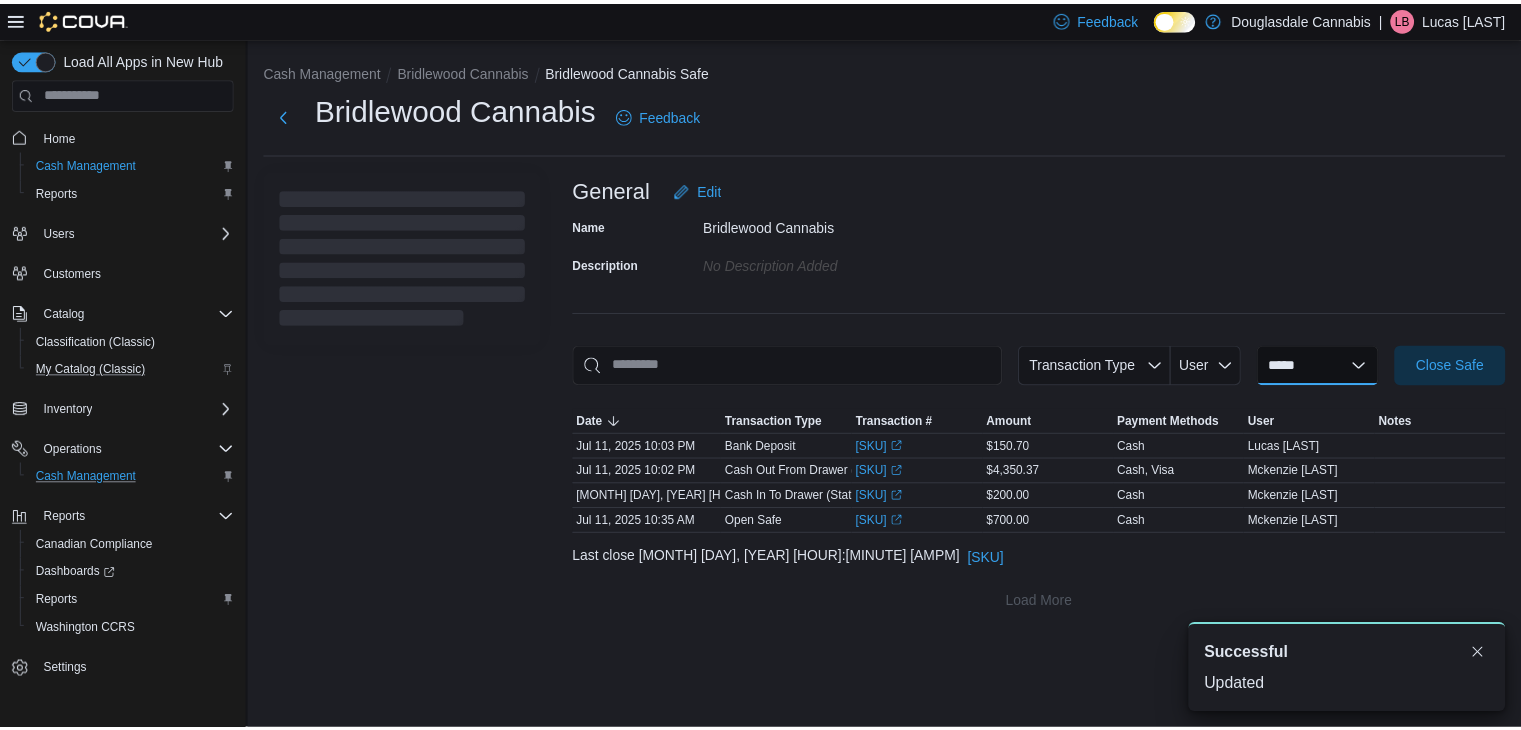 scroll, scrollTop: 0, scrollLeft: 0, axis: both 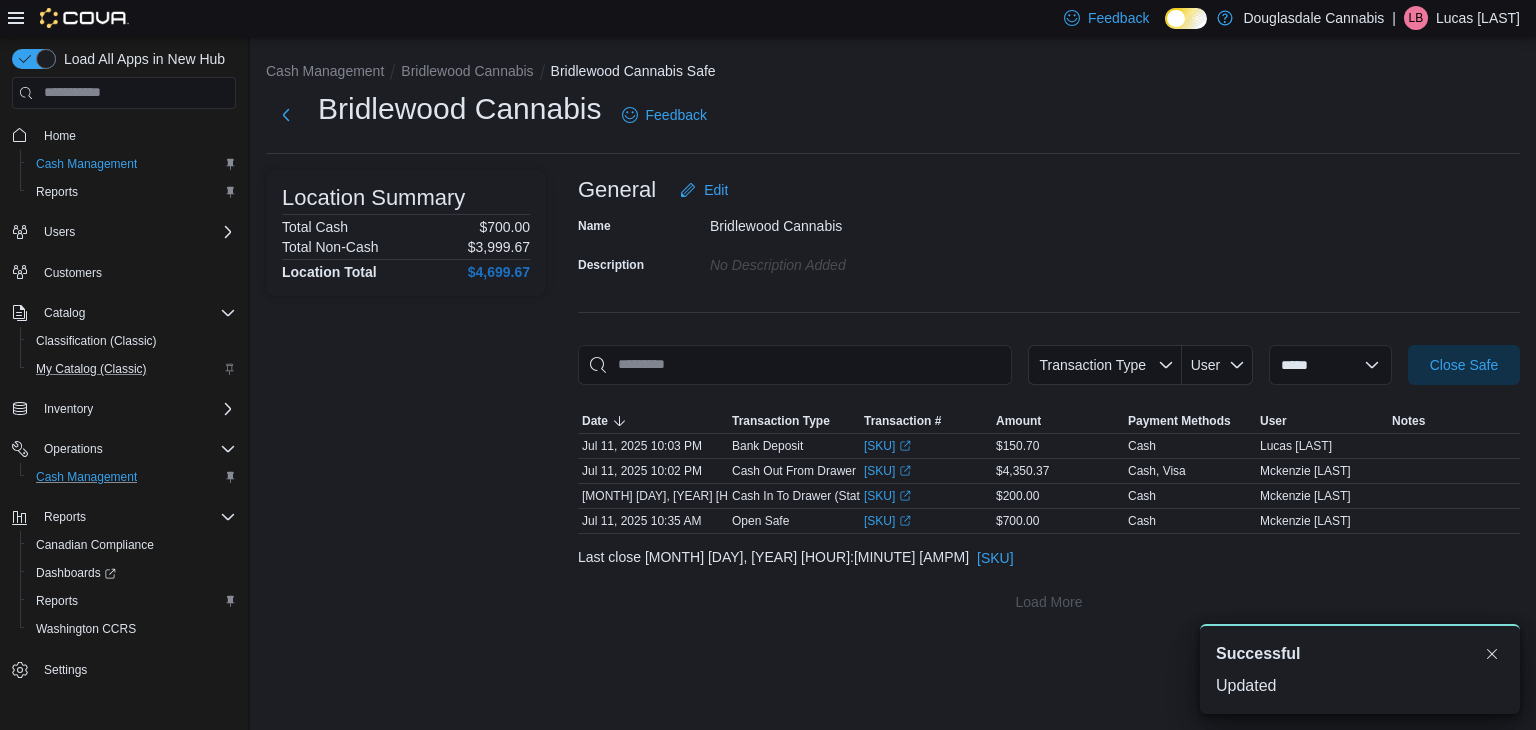 click on "Name Bridlewood Cannabis Description No Description added" at bounding box center (1049, 245) 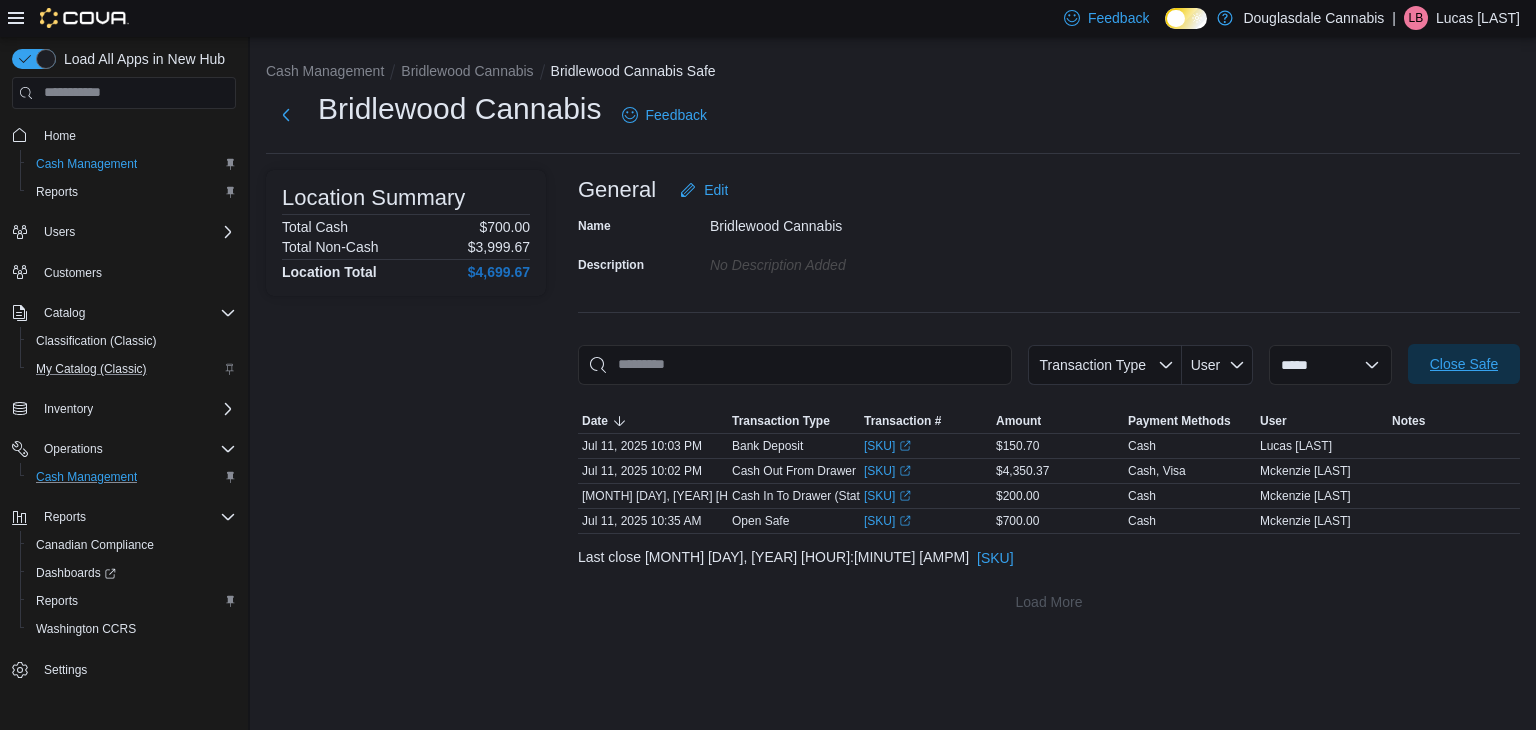 click on "Close Safe" at bounding box center (1464, 364) 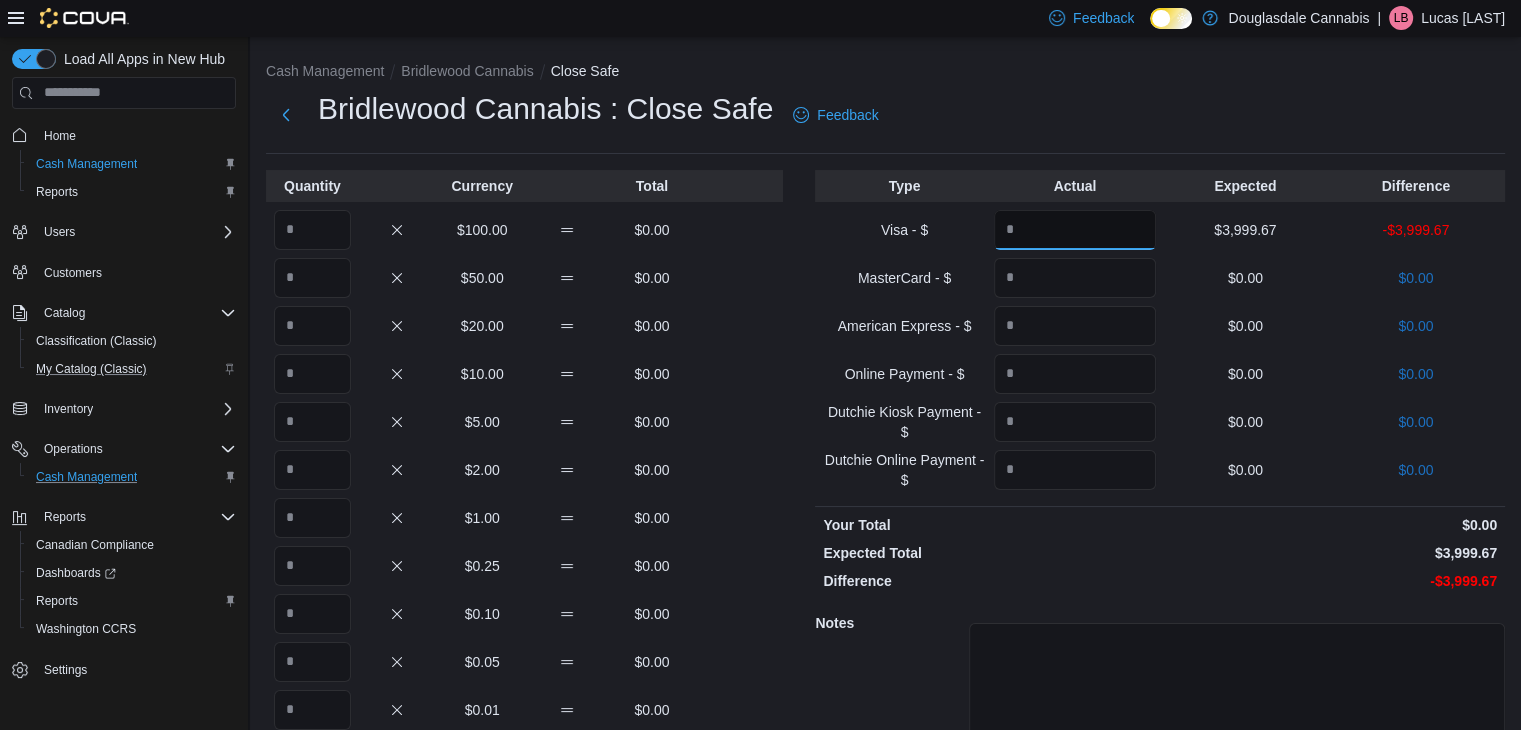 click at bounding box center [1075, 230] 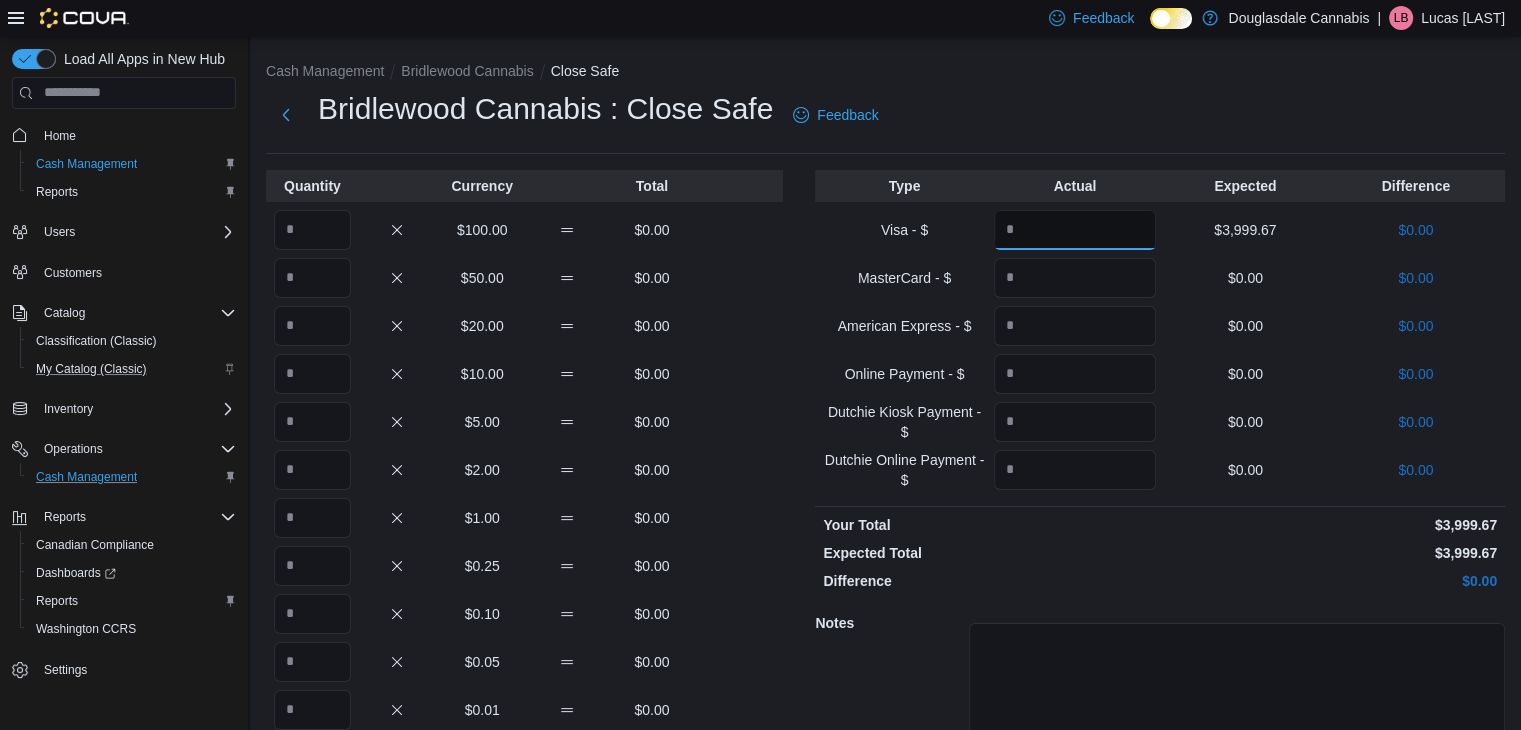 type on "*******" 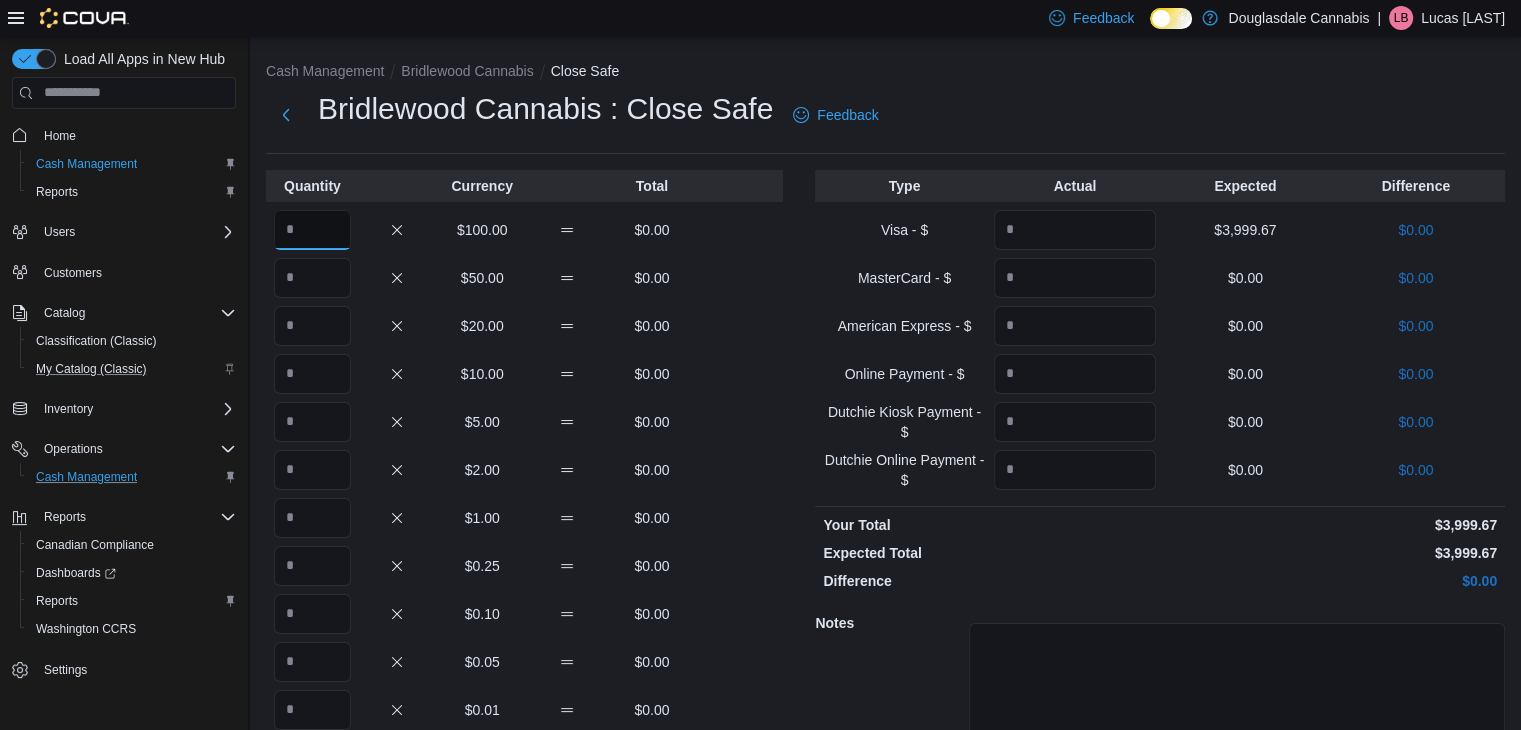 click at bounding box center [312, 230] 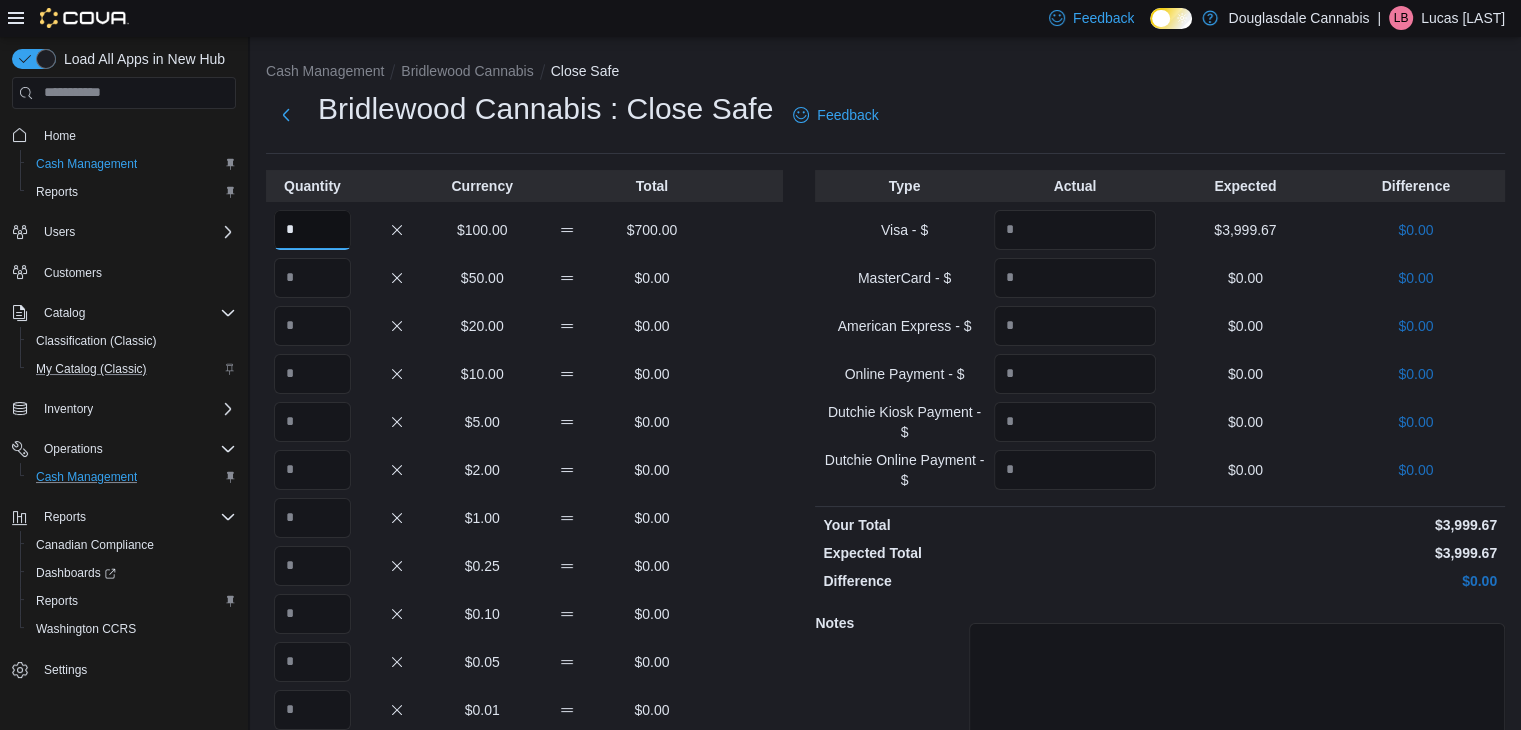 scroll, scrollTop: 124, scrollLeft: 0, axis: vertical 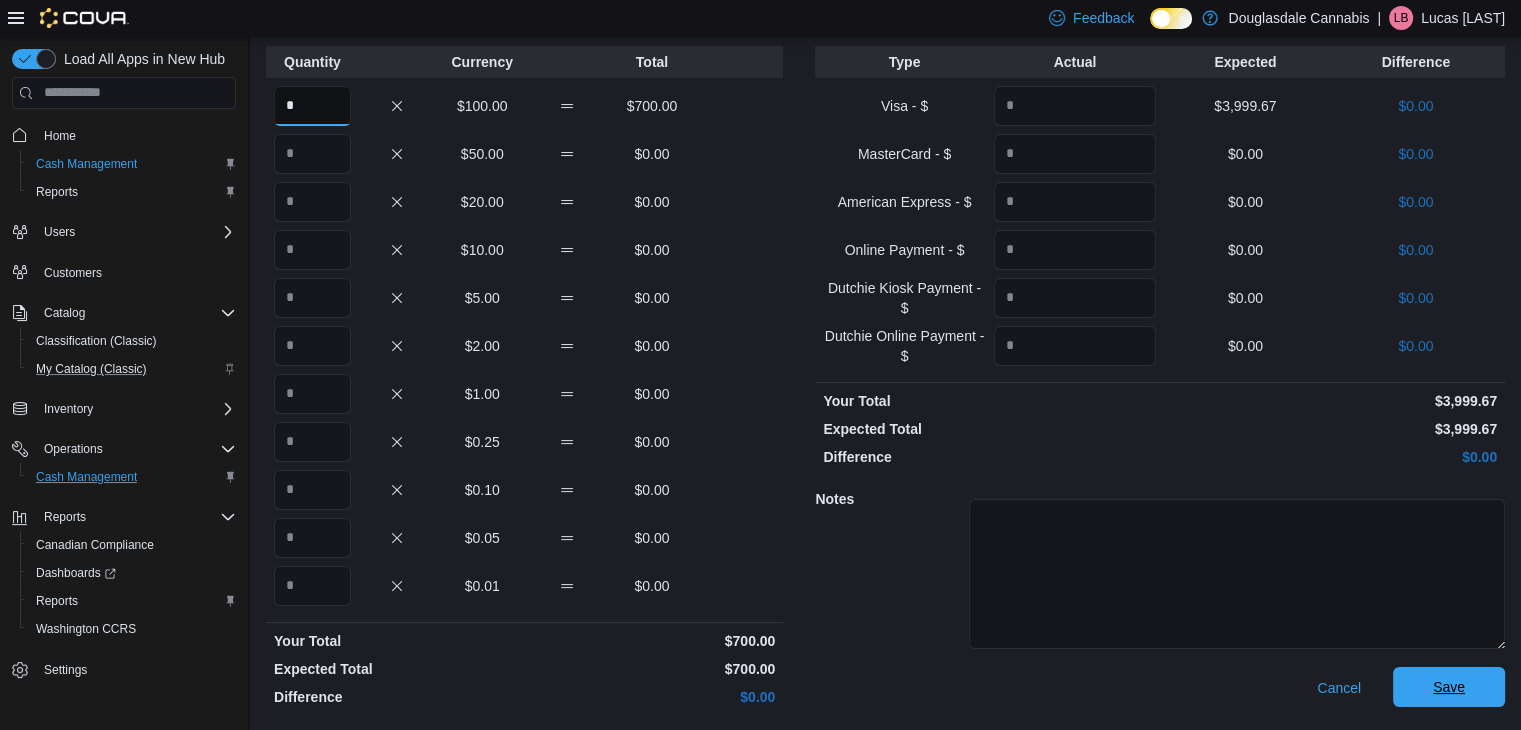 type on "*" 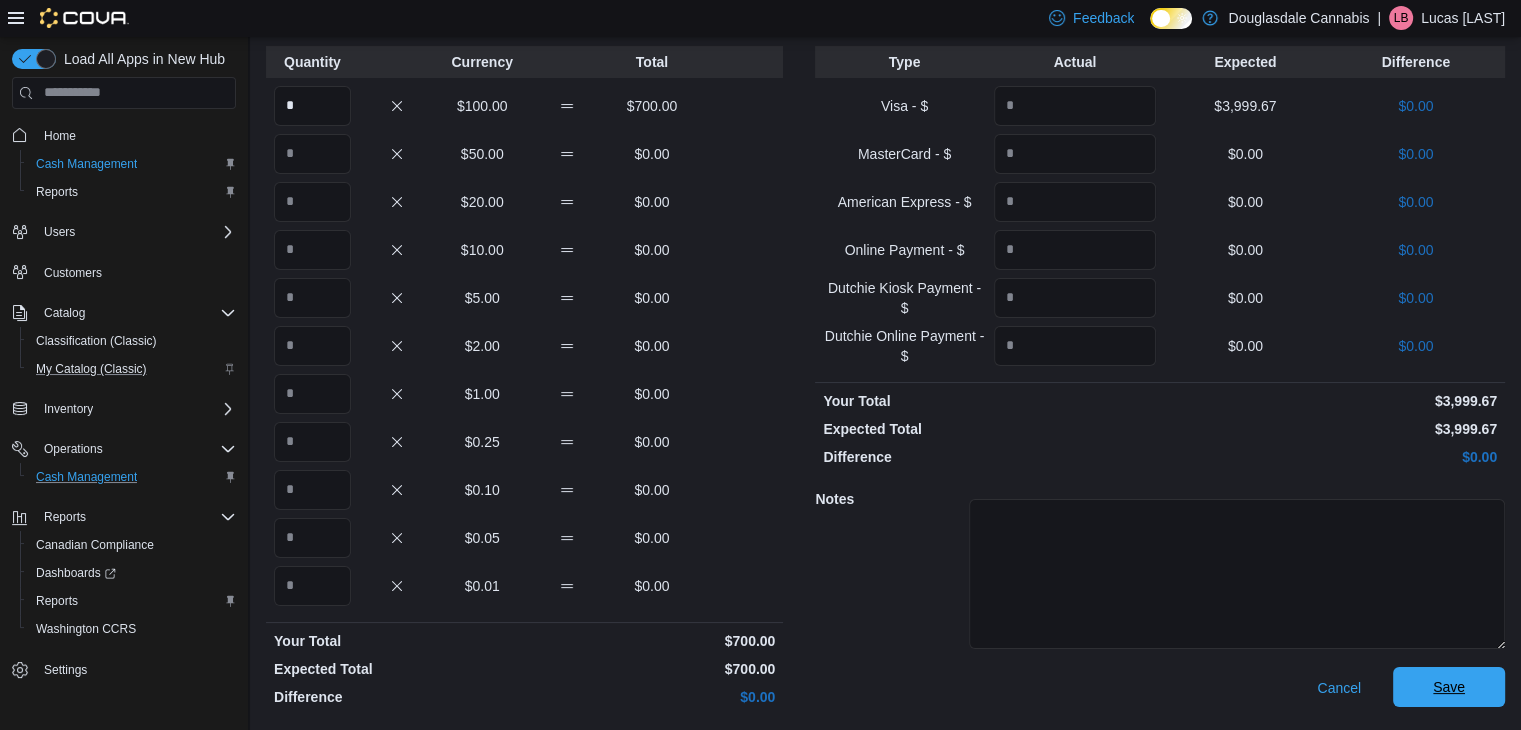 click on "Save" at bounding box center [1449, 687] 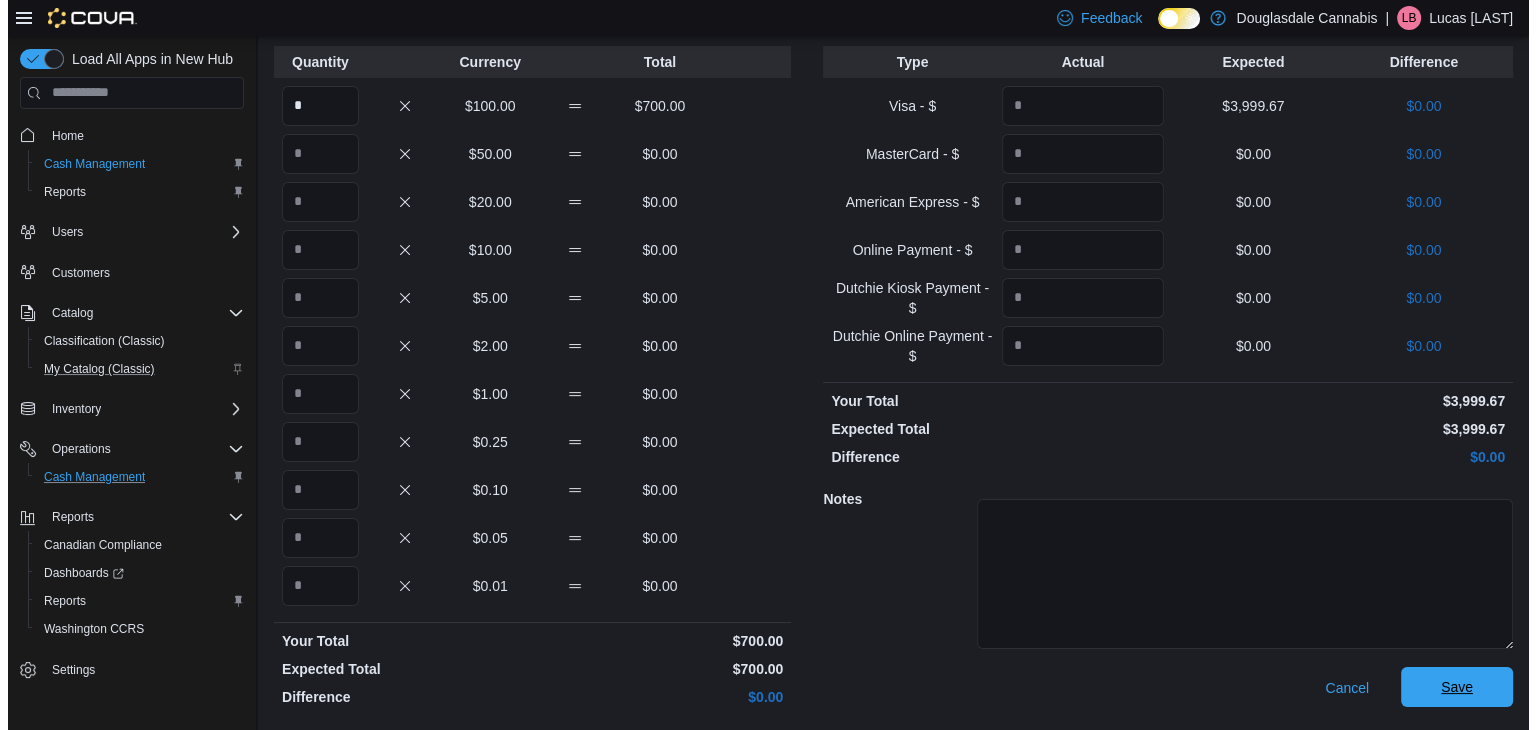scroll, scrollTop: 0, scrollLeft: 0, axis: both 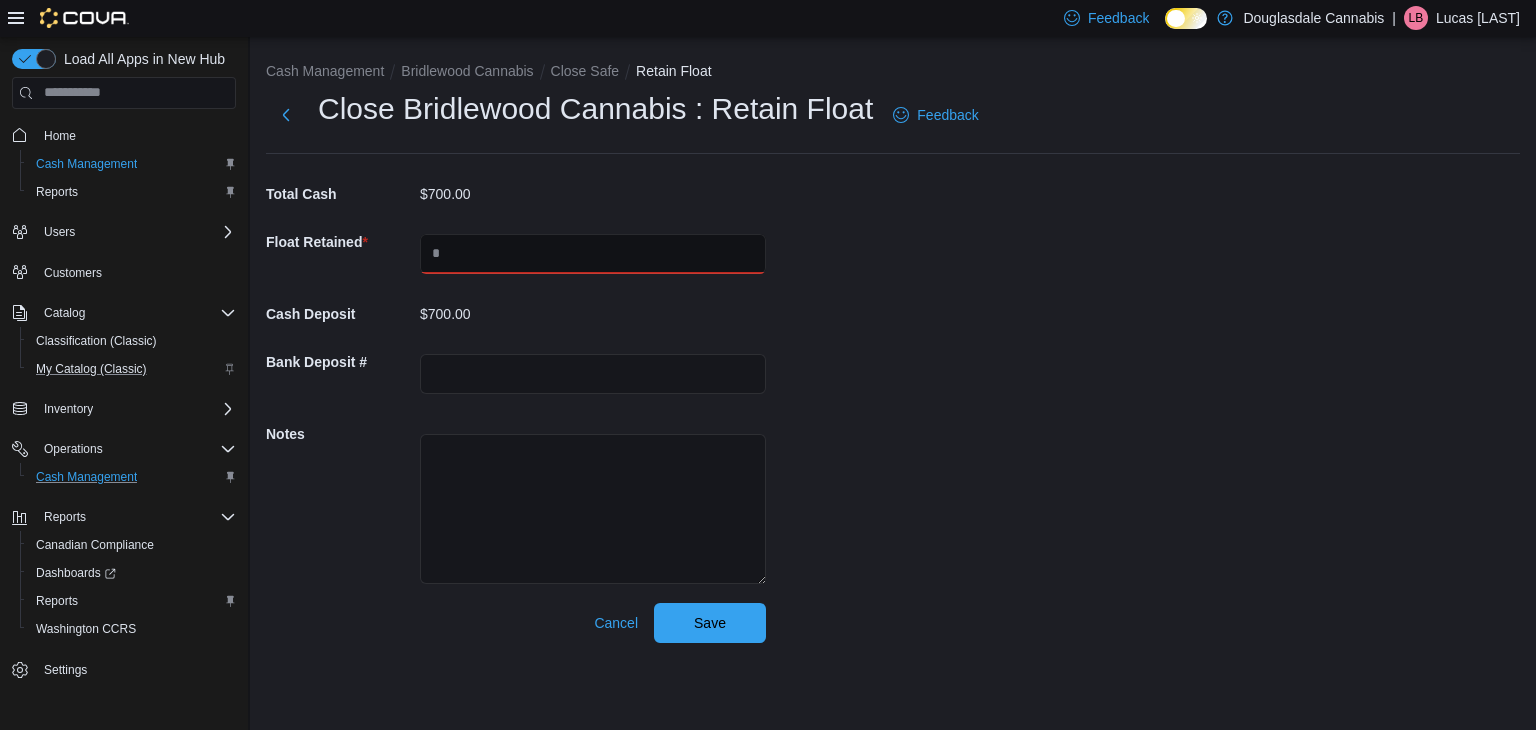 click at bounding box center [593, 254] 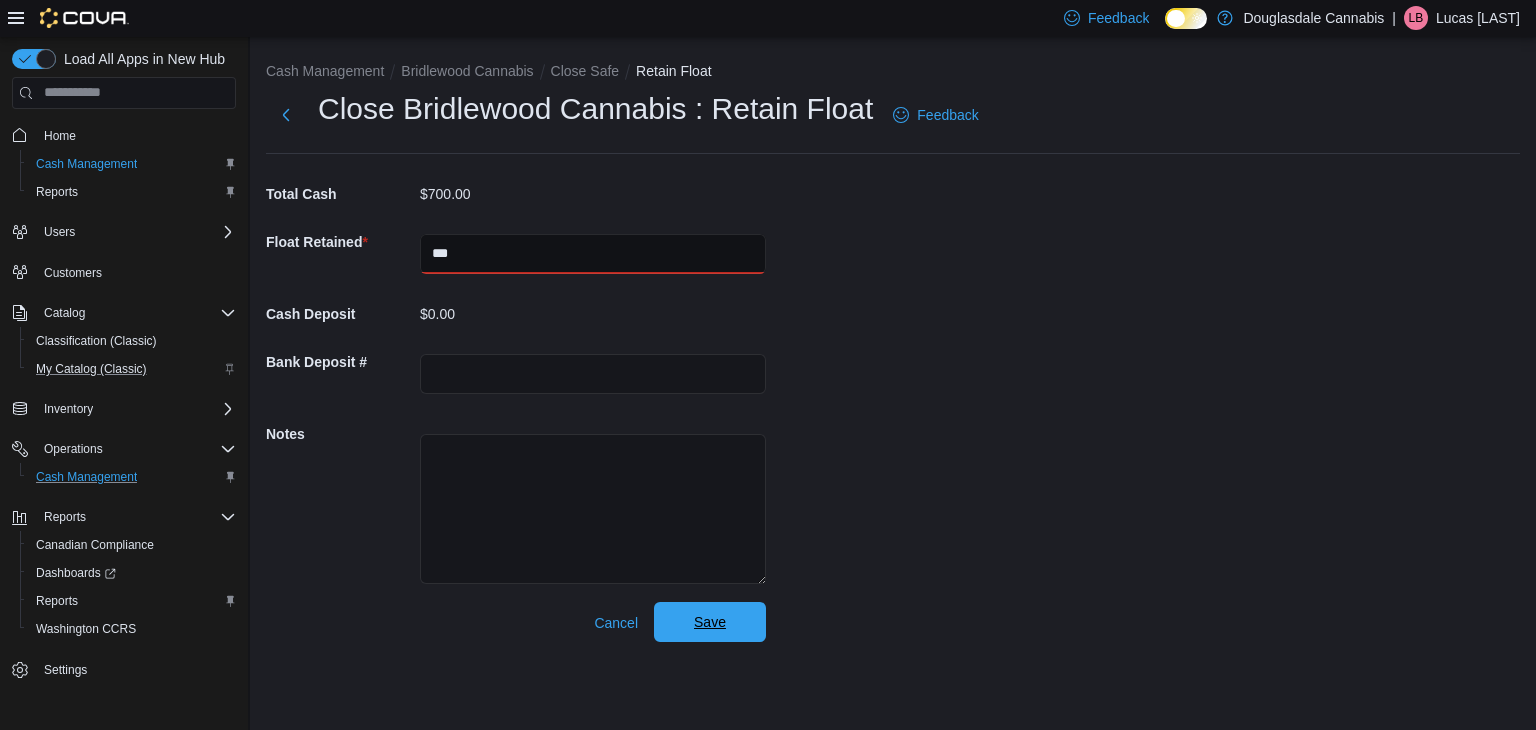 type on "***" 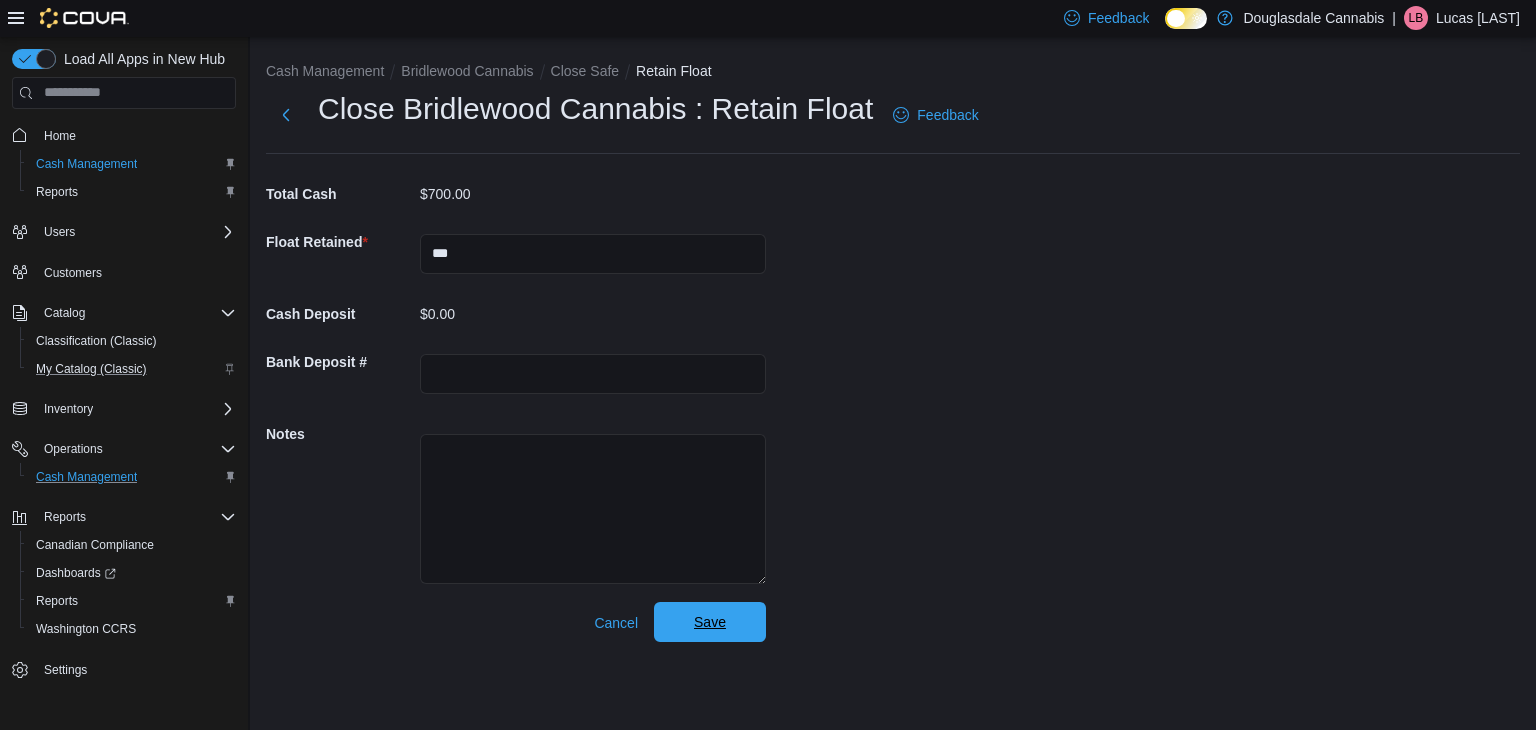 click on "Cancel Save" at bounding box center (516, 623) 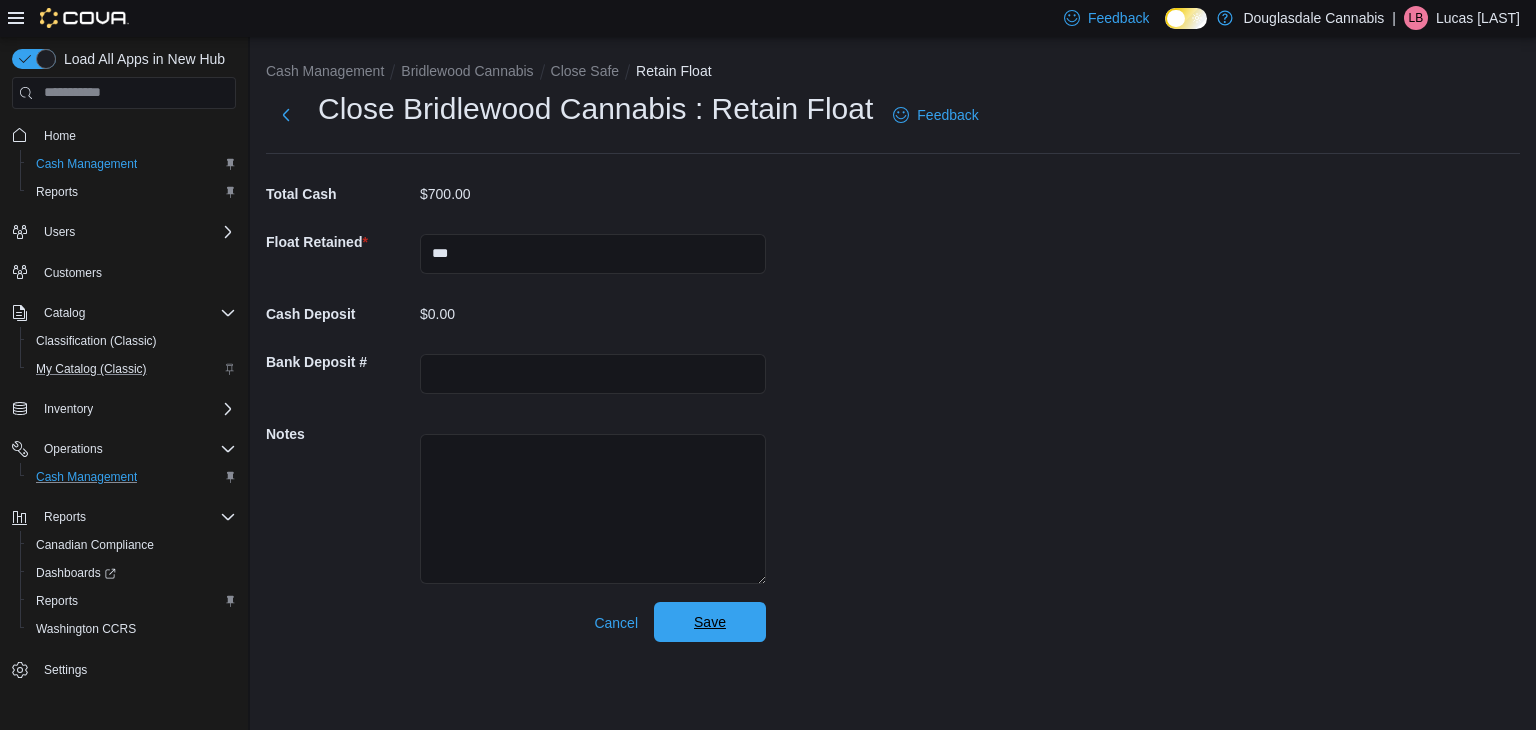 click on "Save" at bounding box center (710, 622) 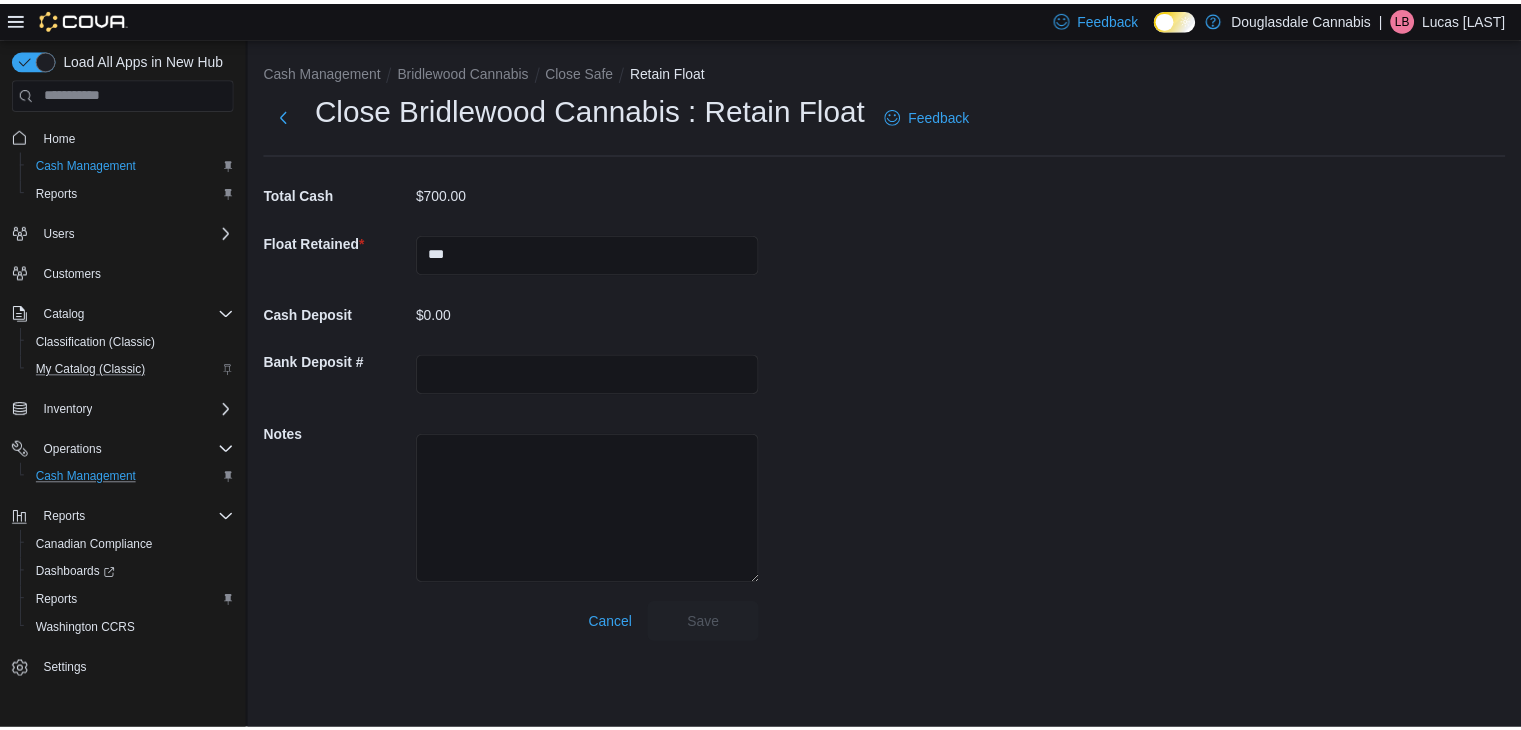 scroll, scrollTop: 0, scrollLeft: 0, axis: both 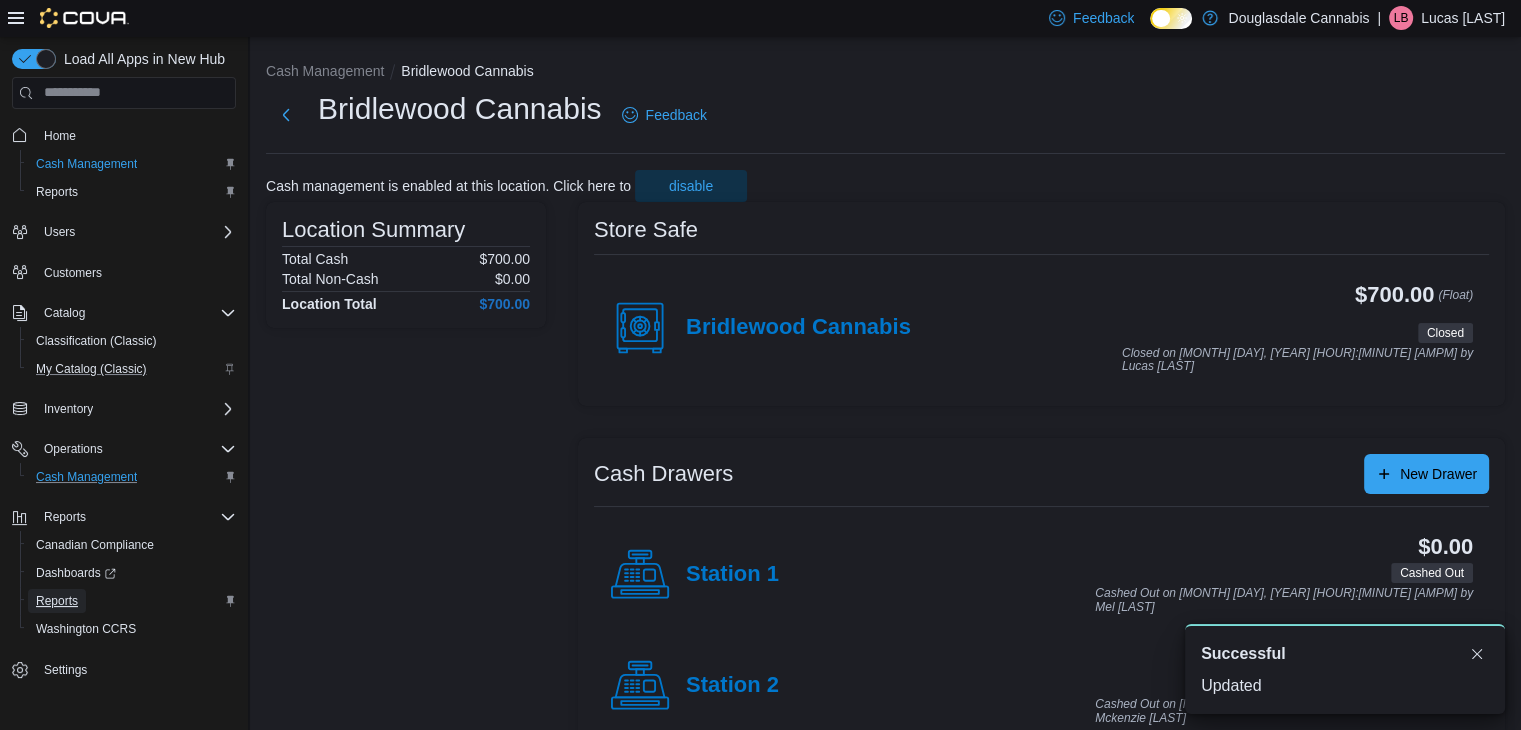 click on "Reports" at bounding box center [57, 601] 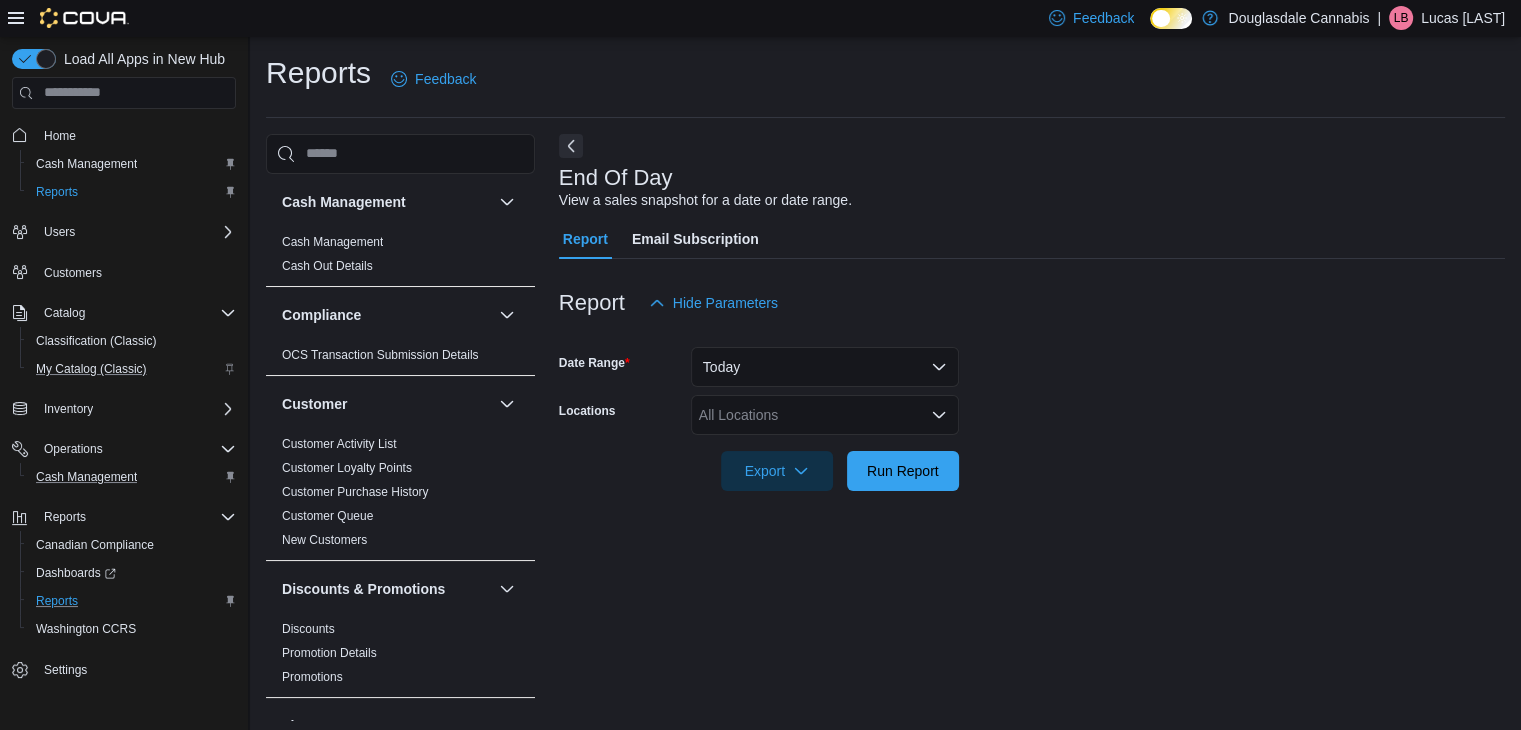 scroll, scrollTop: 7, scrollLeft: 0, axis: vertical 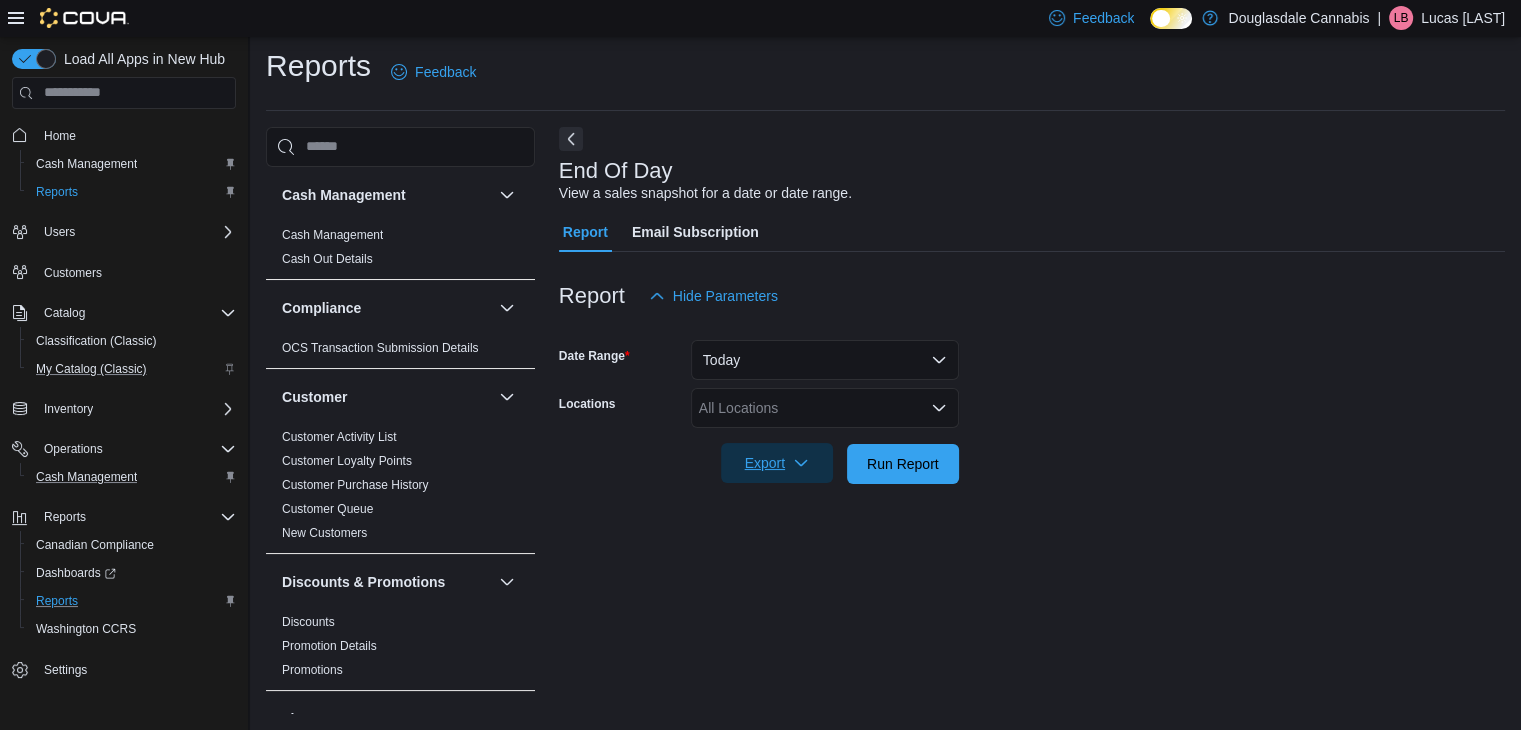 click on "Export" at bounding box center (777, 463) 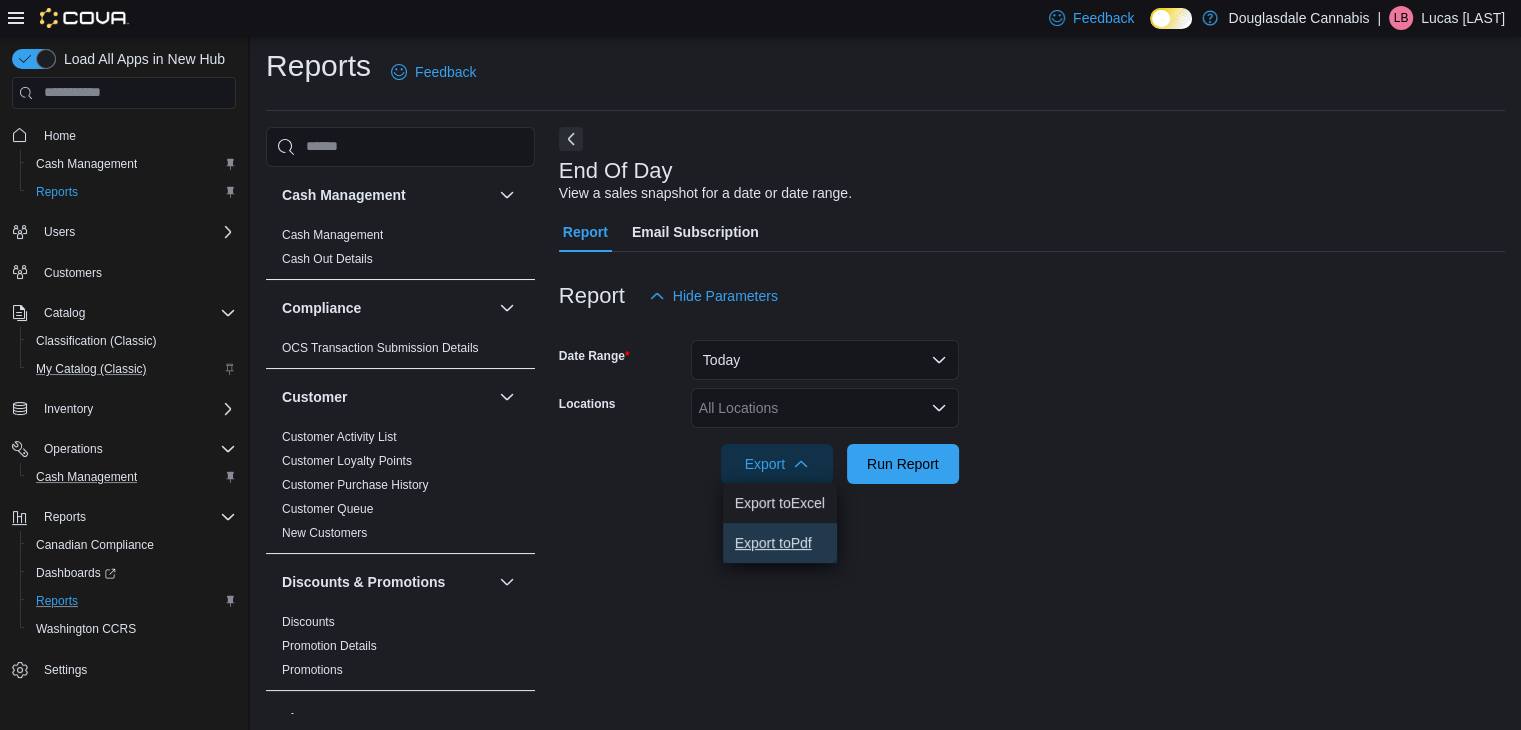 click on "Export to  Pdf" at bounding box center [780, 543] 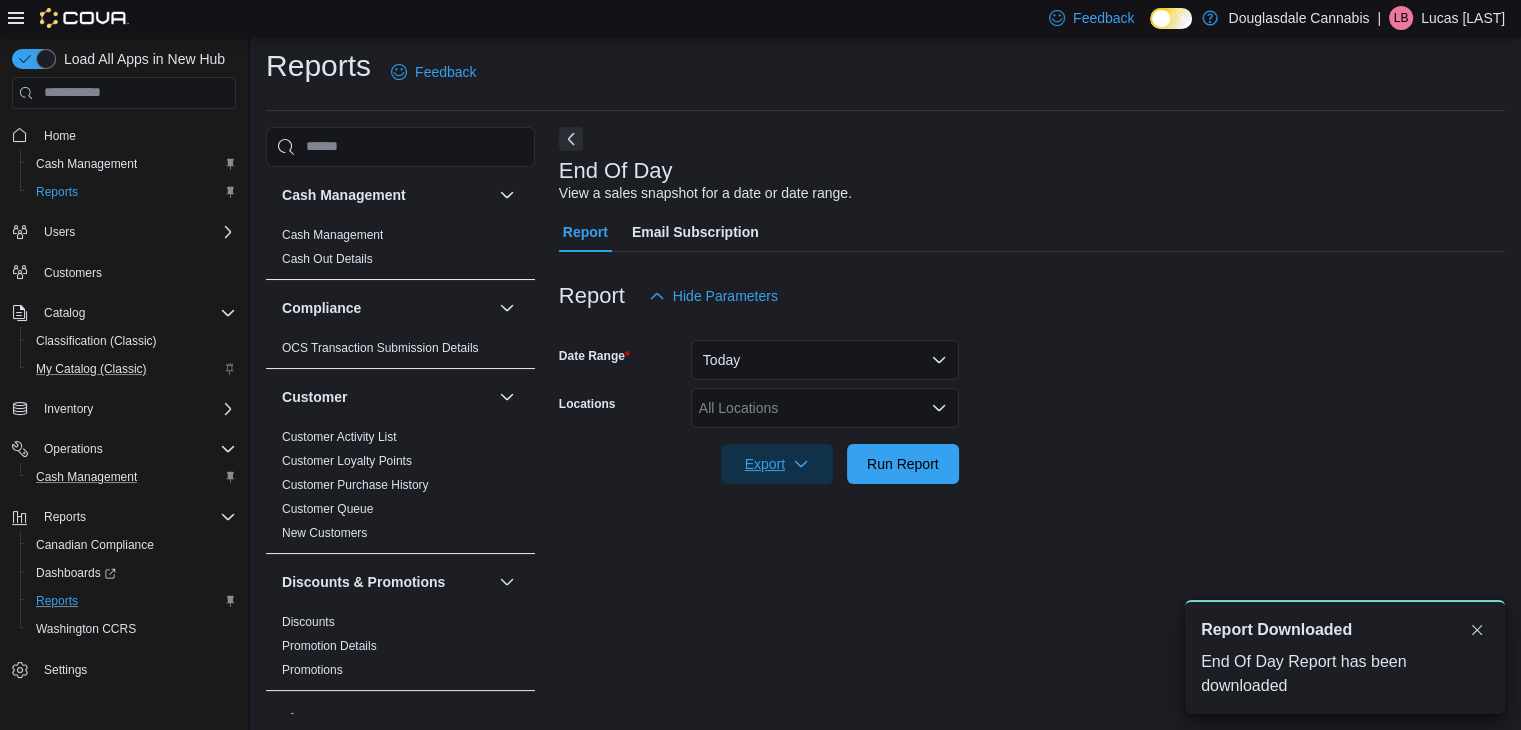 scroll, scrollTop: 0, scrollLeft: 0, axis: both 